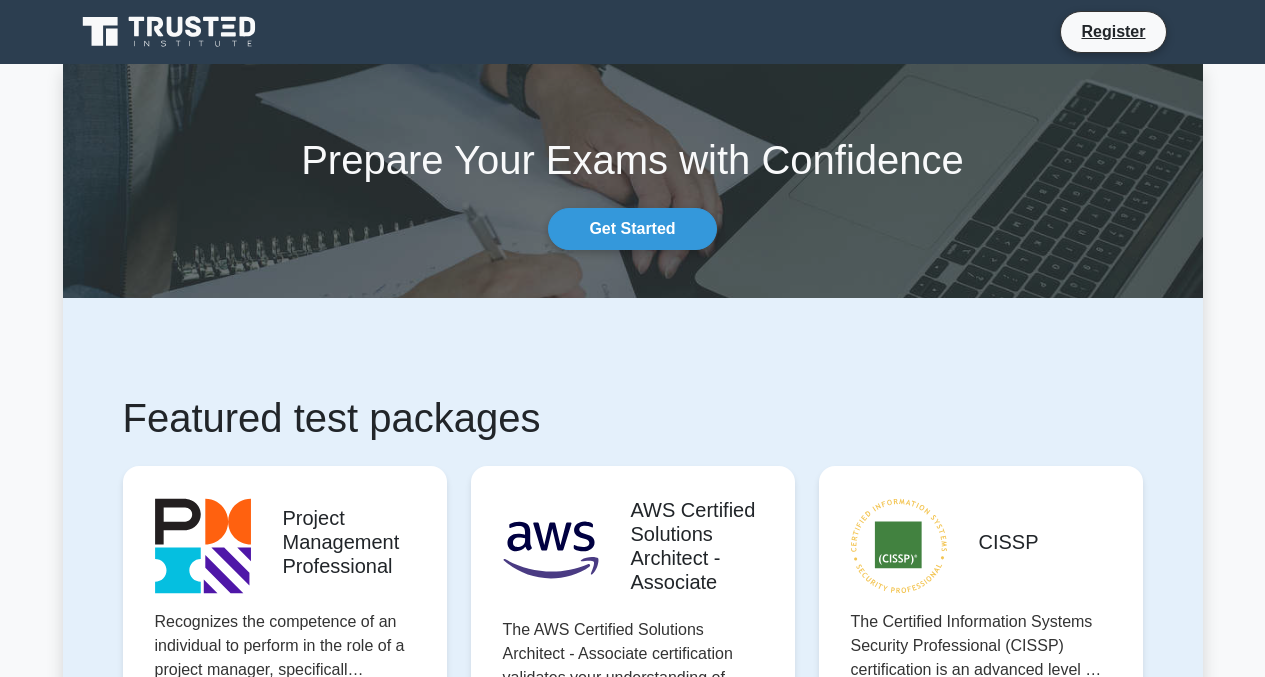 scroll, scrollTop: 0, scrollLeft: 0, axis: both 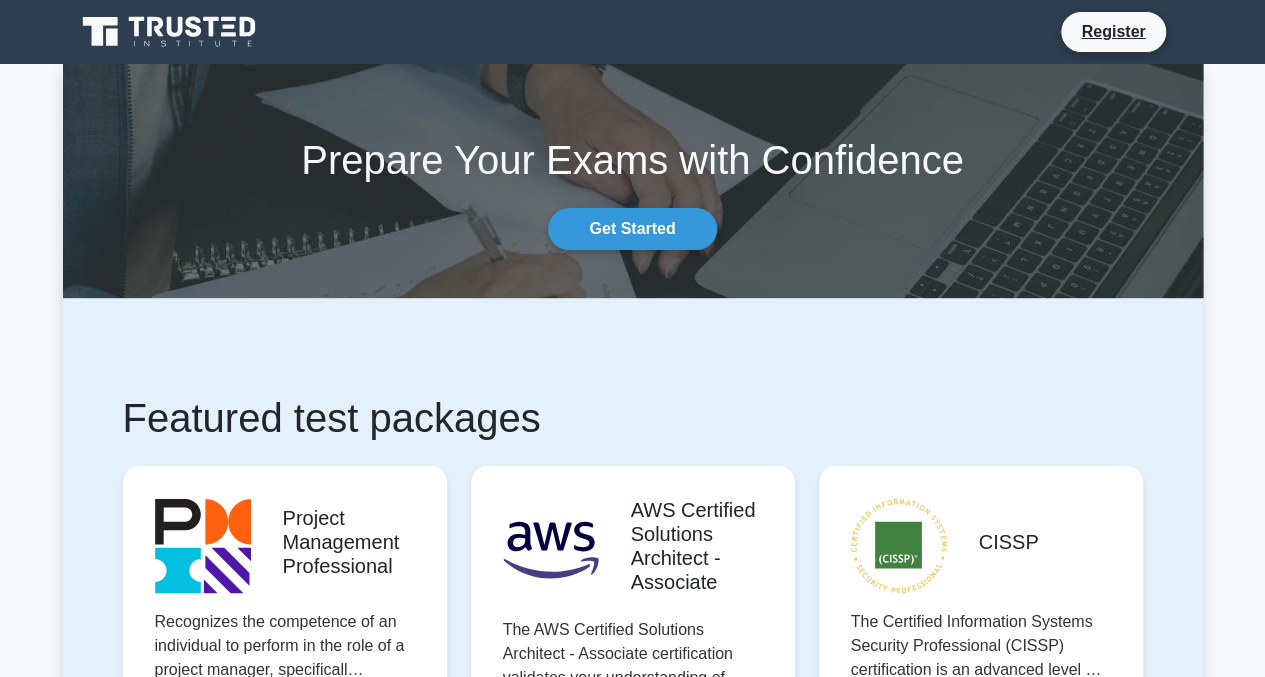 click on "Prepare Your Exams with Confidence
Get Started
Featured test packages
Project Management Professional
Recognizes the competence of an individual to perform in the role of a project manager, specificall…
10220 questions
Start practicing" at bounding box center [632, 3212] 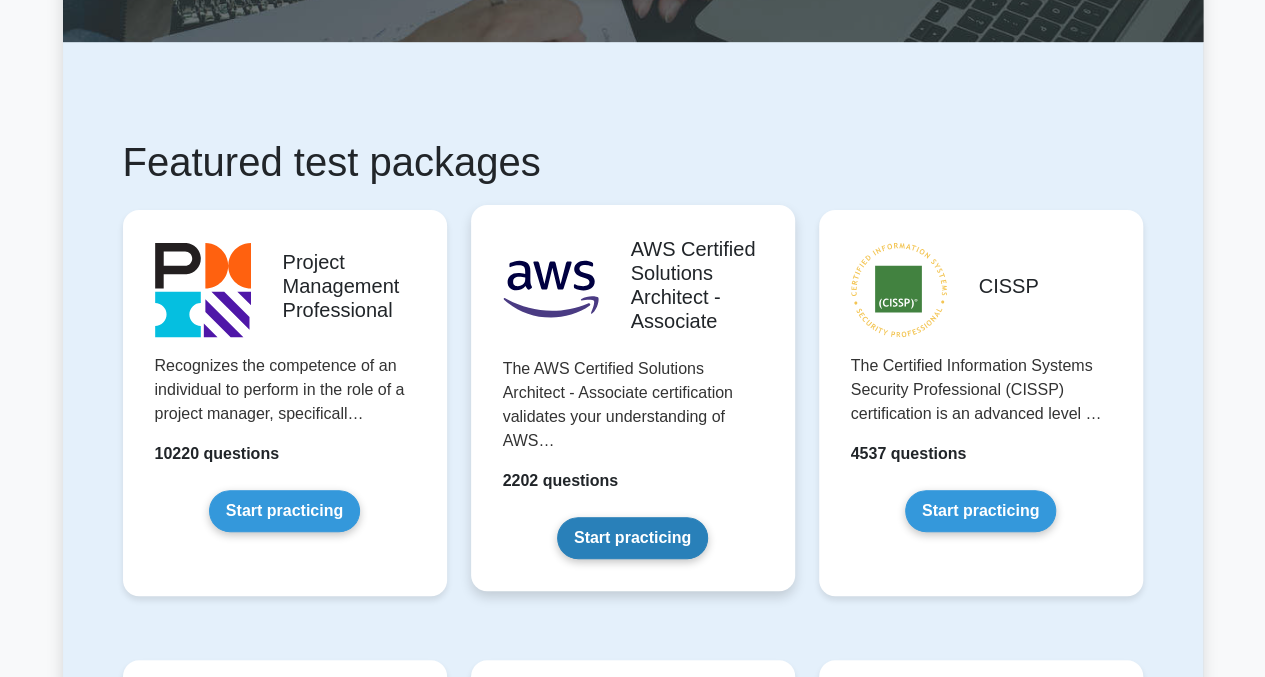 scroll, scrollTop: 300, scrollLeft: 0, axis: vertical 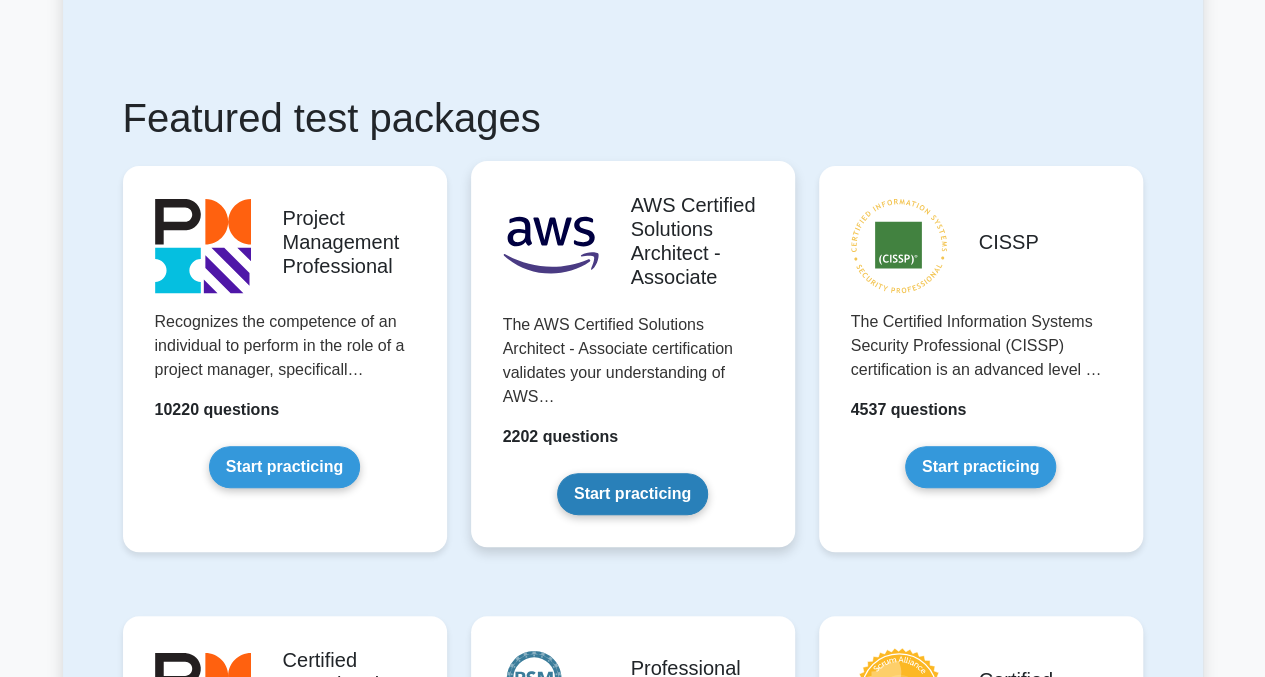 click on "Start practicing" at bounding box center [632, 494] 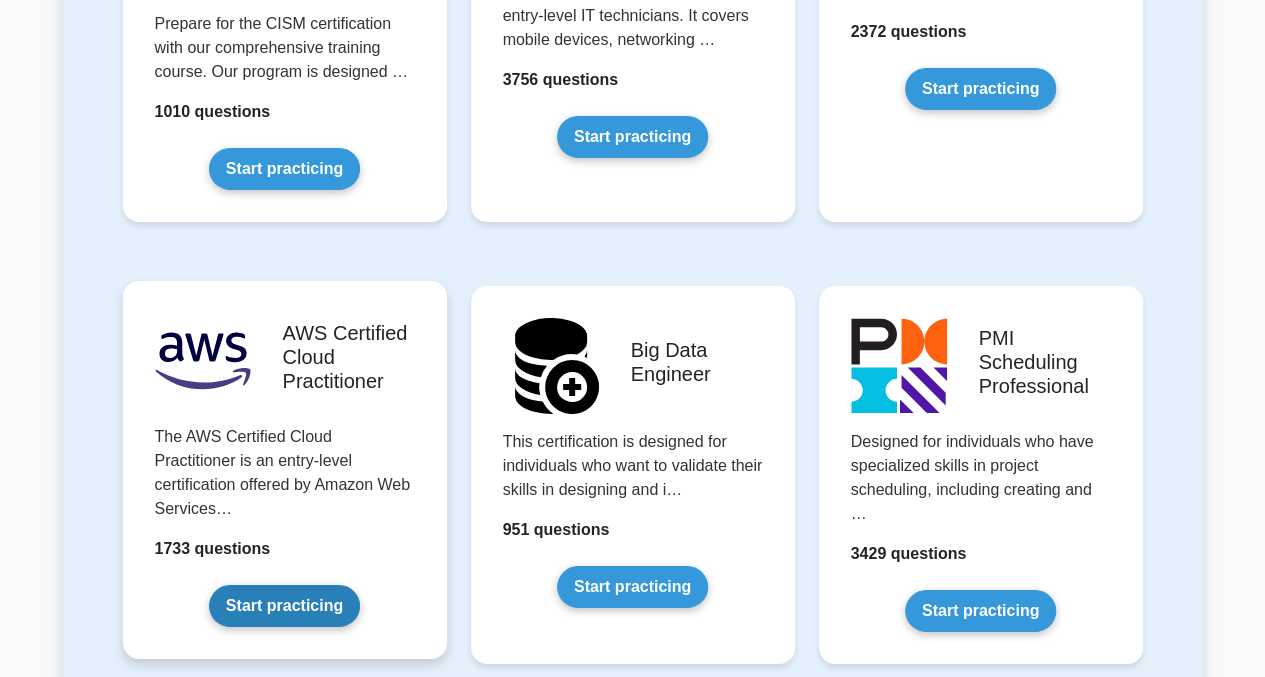 scroll, scrollTop: 3300, scrollLeft: 0, axis: vertical 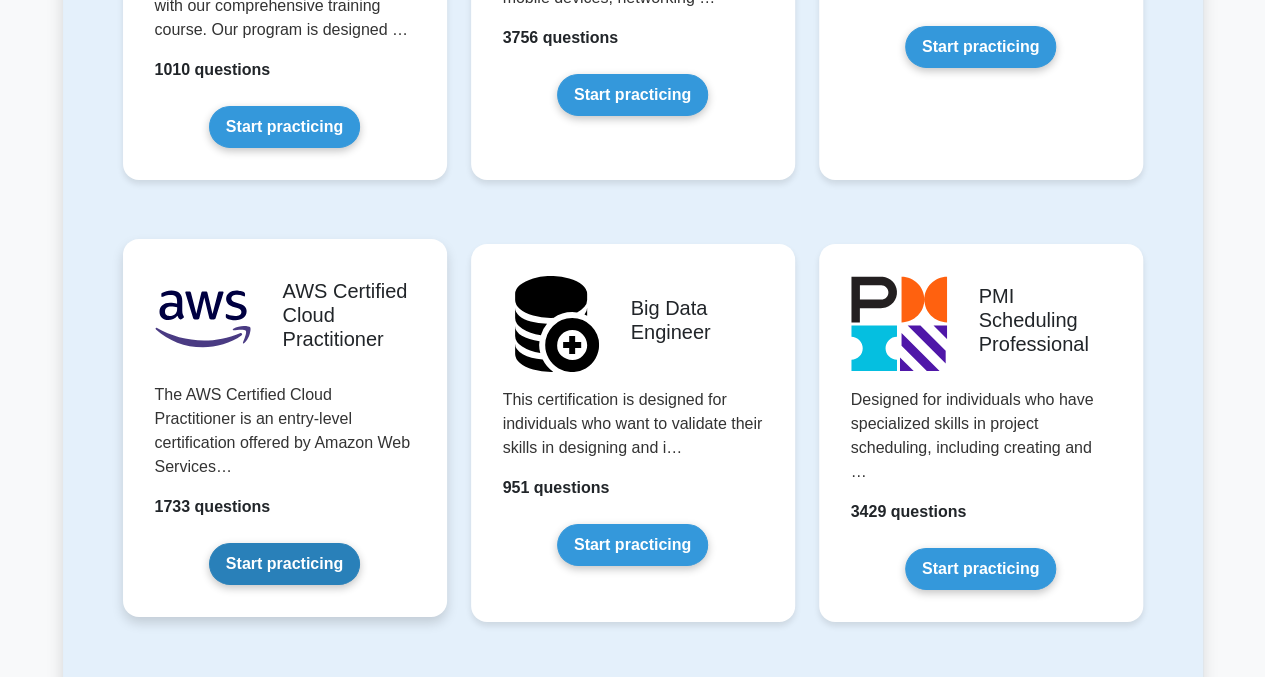 click on "Start practicing" at bounding box center [284, 564] 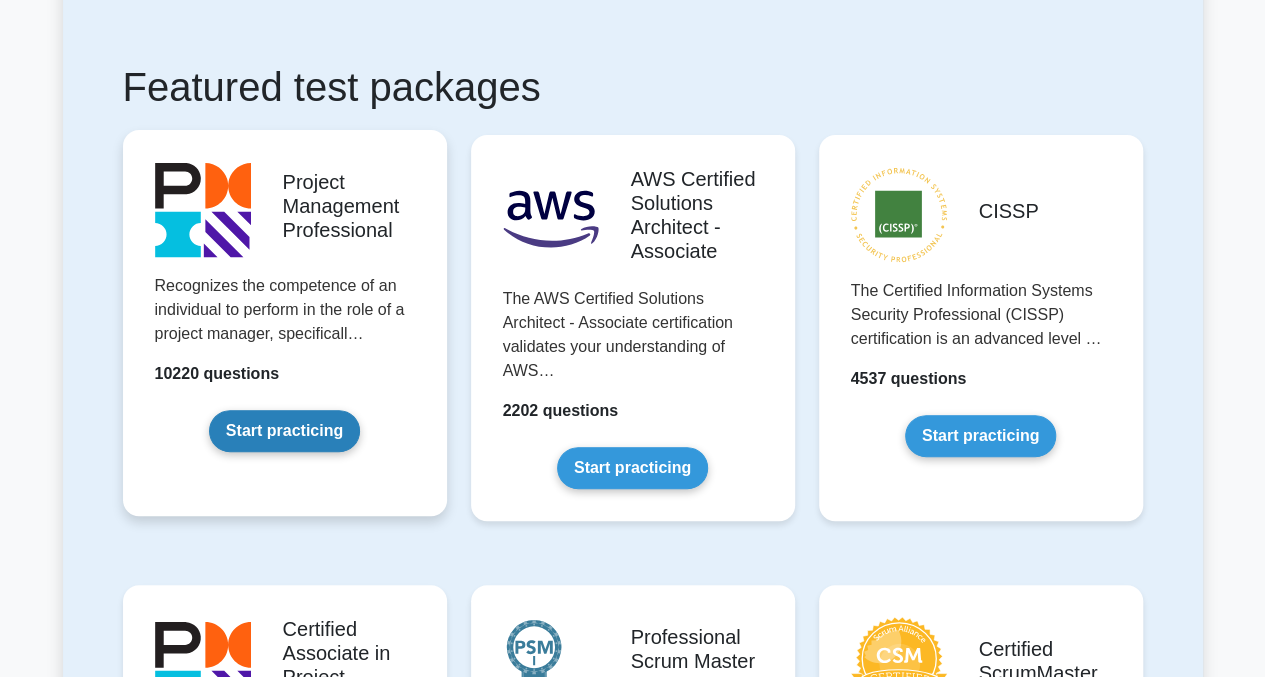 scroll, scrollTop: 300, scrollLeft: 0, axis: vertical 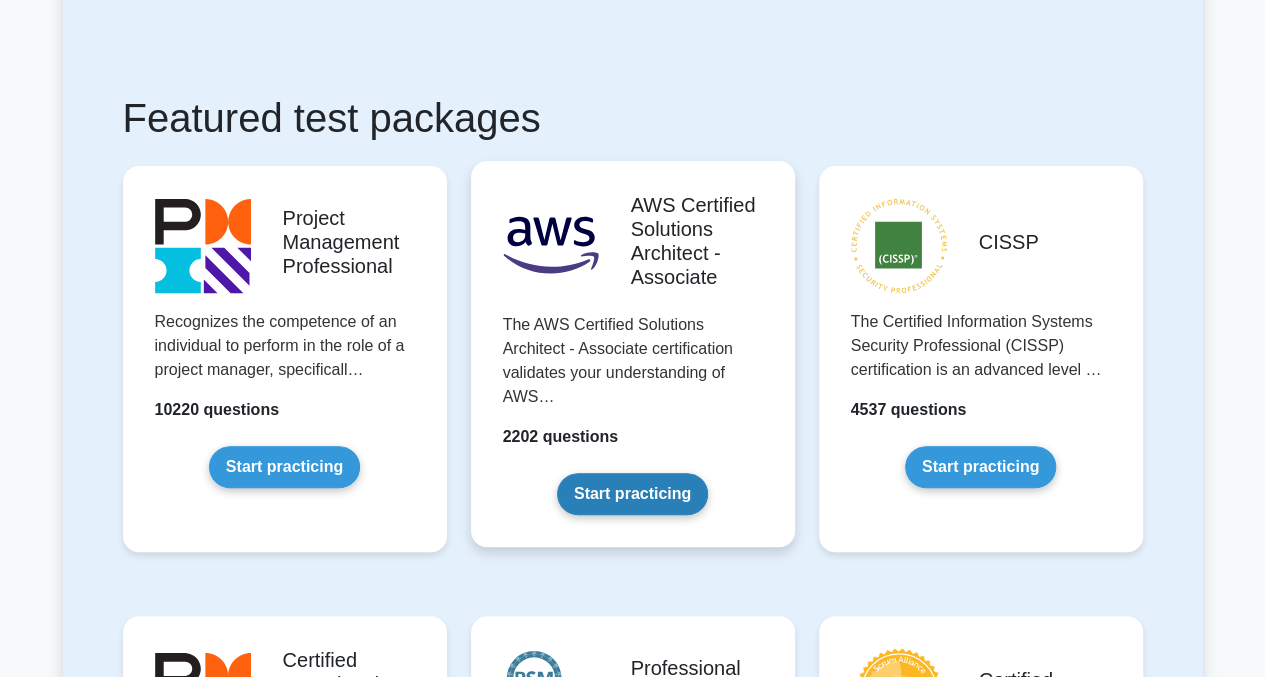 click on "Start practicing" at bounding box center (632, 494) 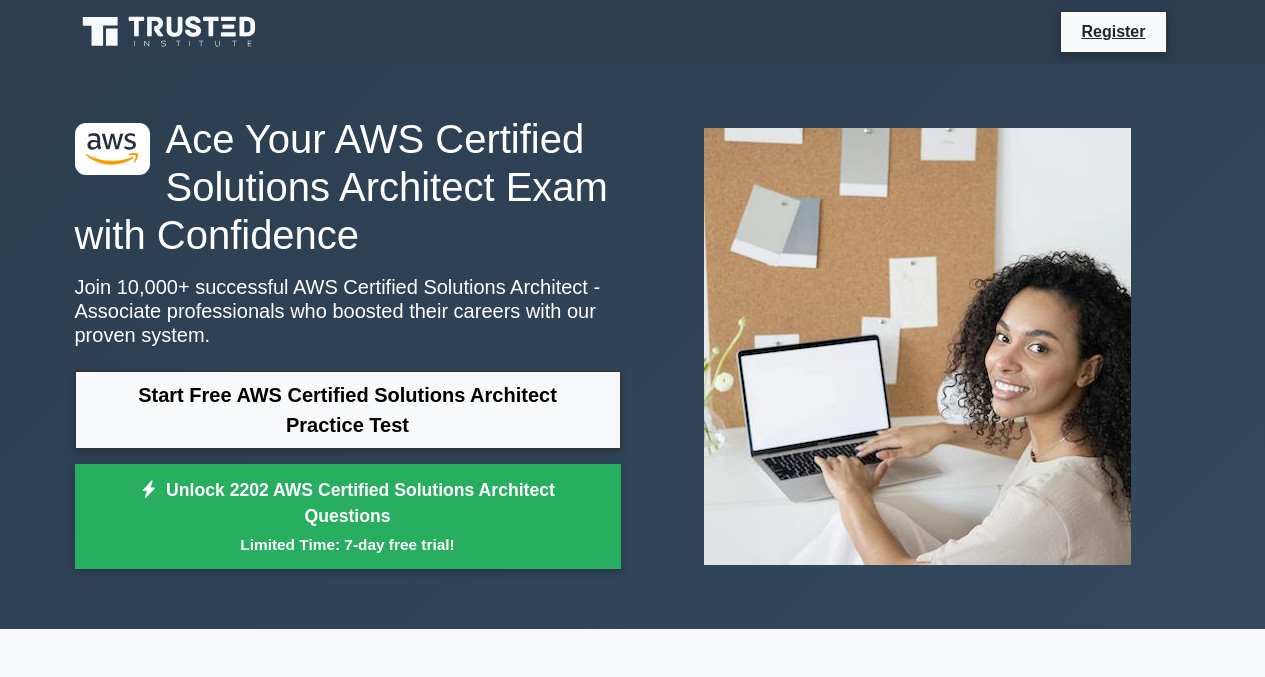 scroll, scrollTop: 0, scrollLeft: 0, axis: both 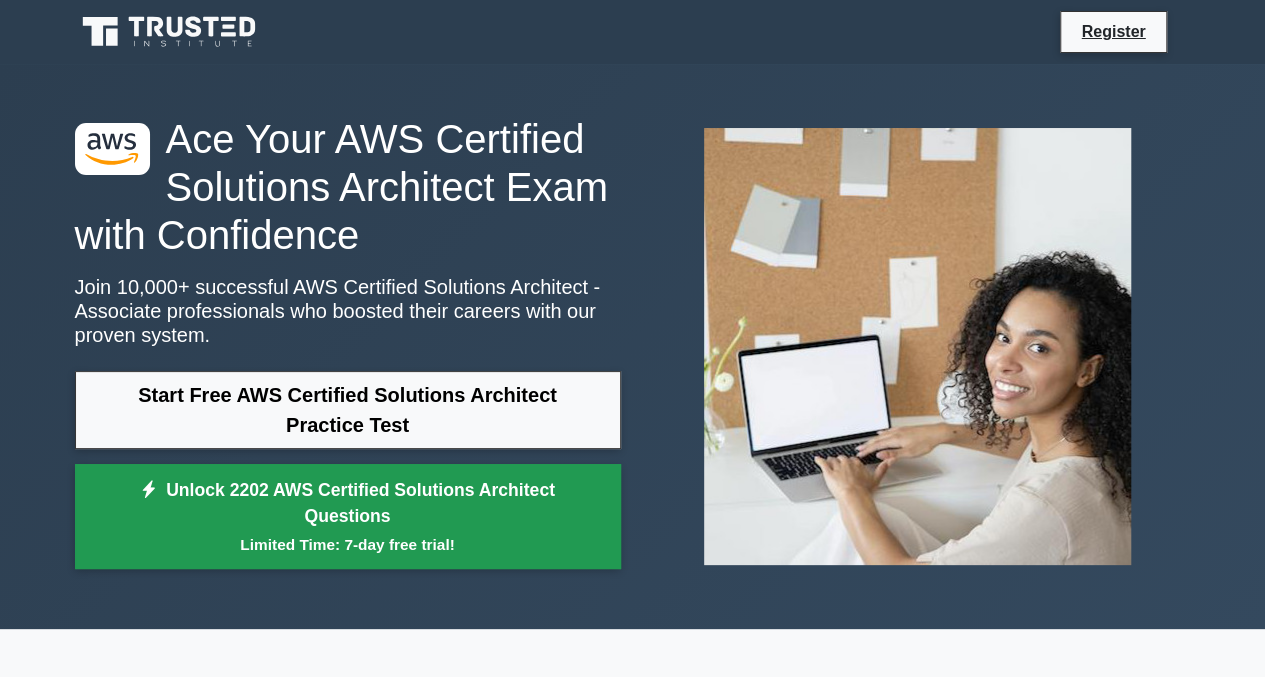 click on "Unlock 2202 AWS Certified Solutions Architect Questions
Limited Time: 7-day free trial!" at bounding box center (348, 517) 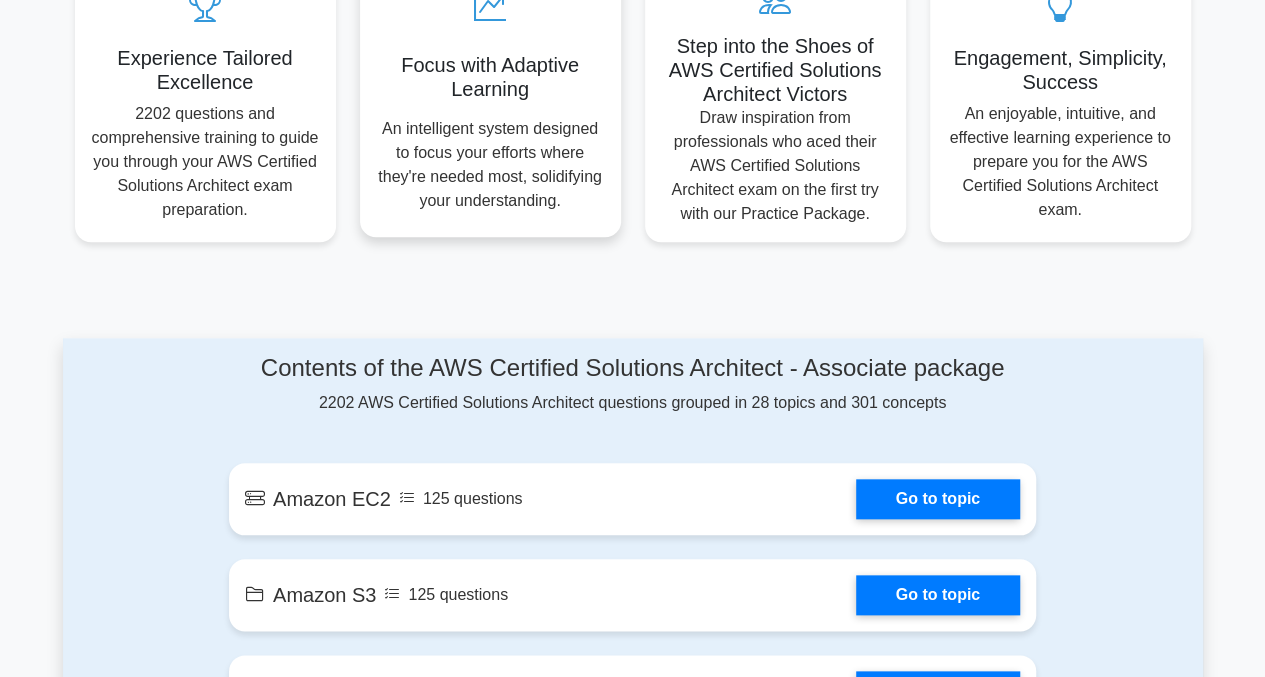 scroll, scrollTop: 900, scrollLeft: 0, axis: vertical 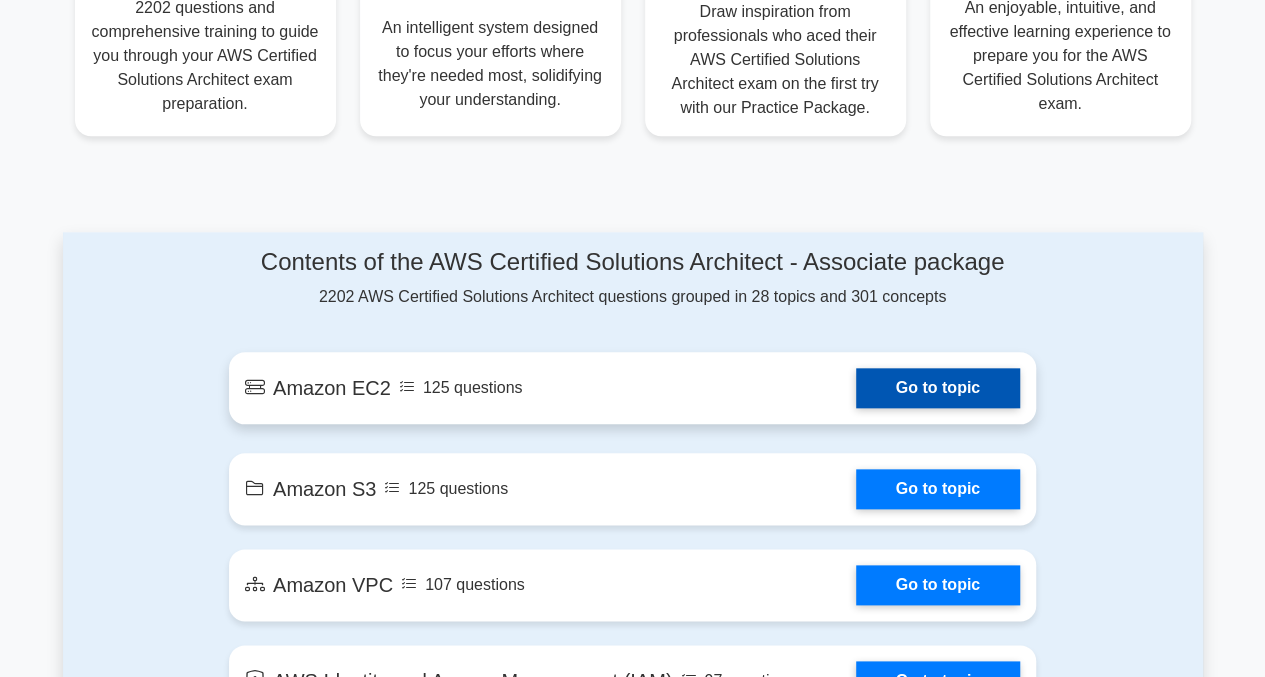 click on "Go to topic" at bounding box center (938, 388) 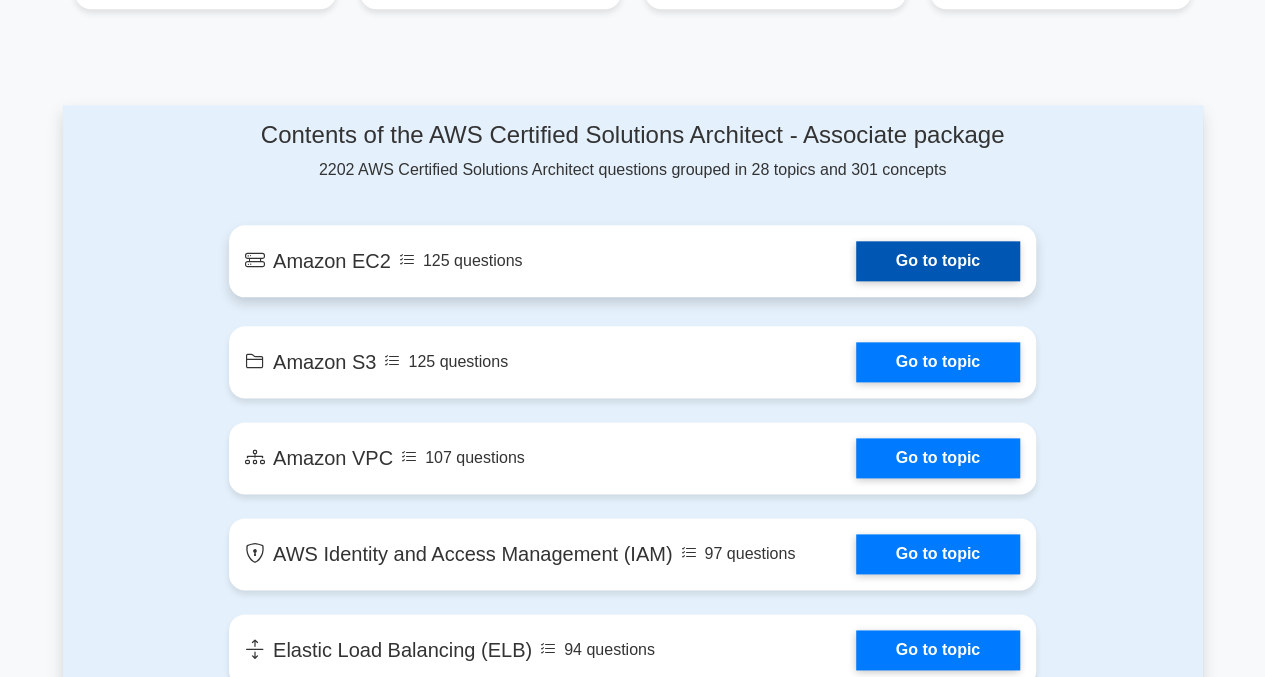 scroll, scrollTop: 1100, scrollLeft: 0, axis: vertical 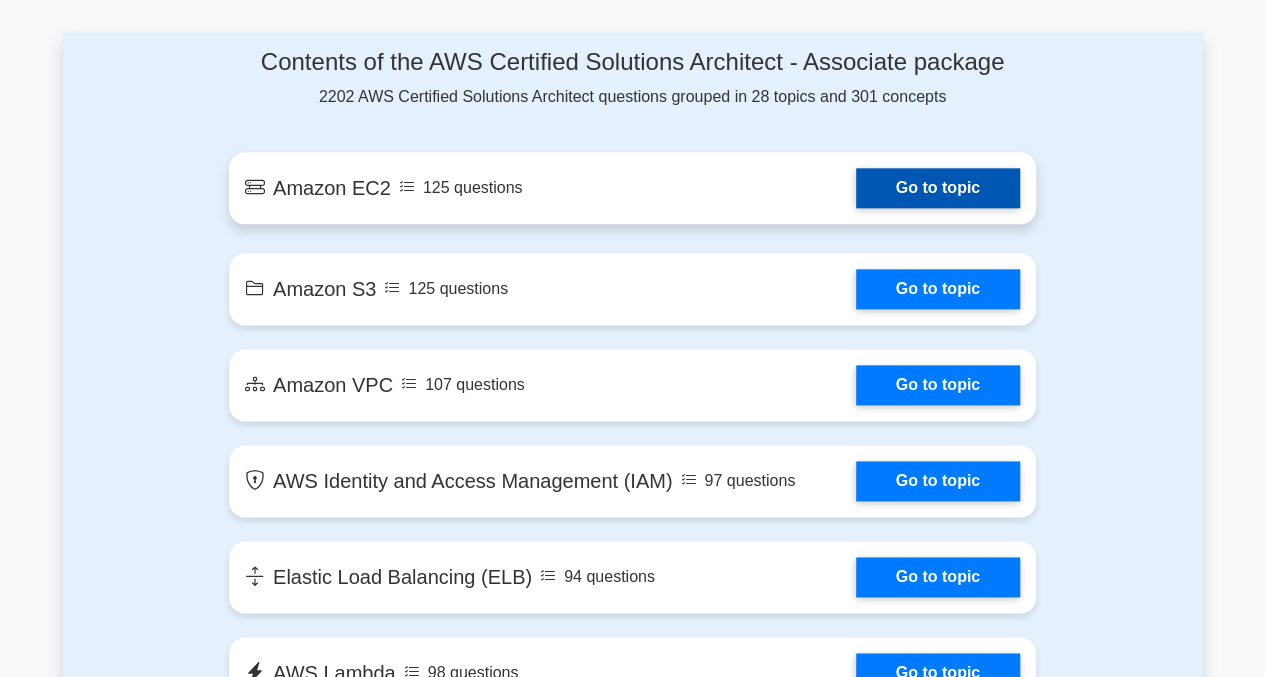 click on "Go to topic" at bounding box center [938, 188] 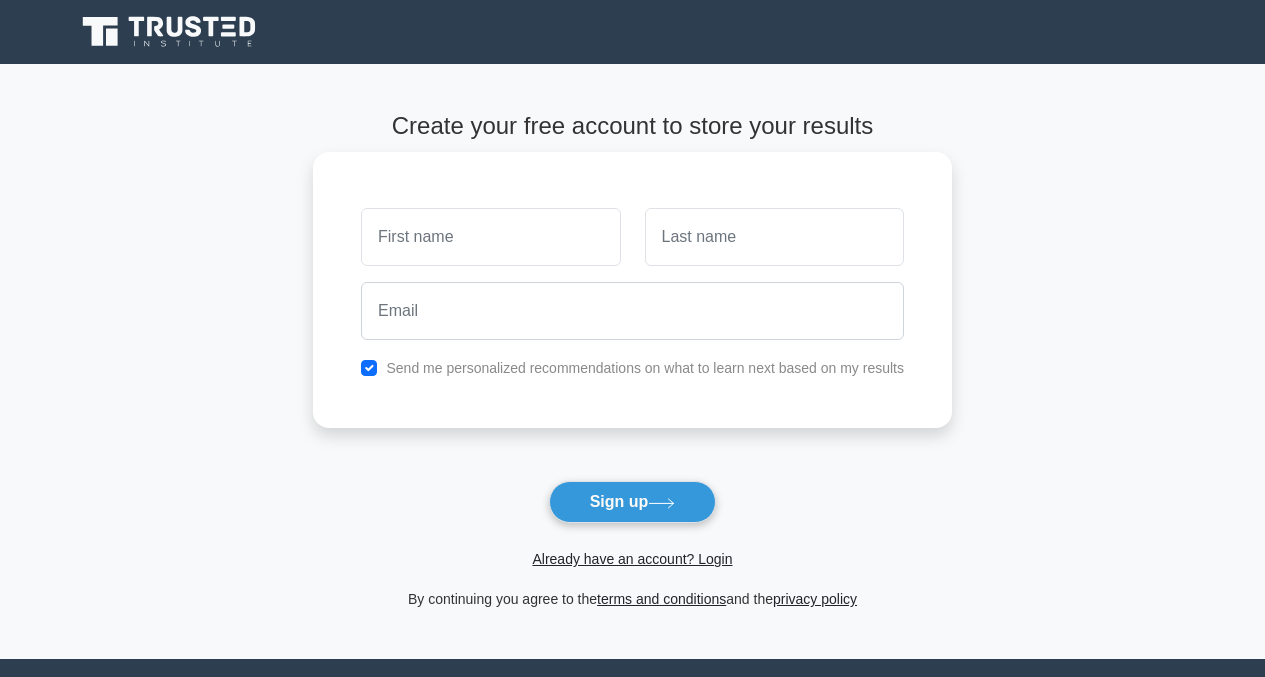 scroll, scrollTop: 0, scrollLeft: 0, axis: both 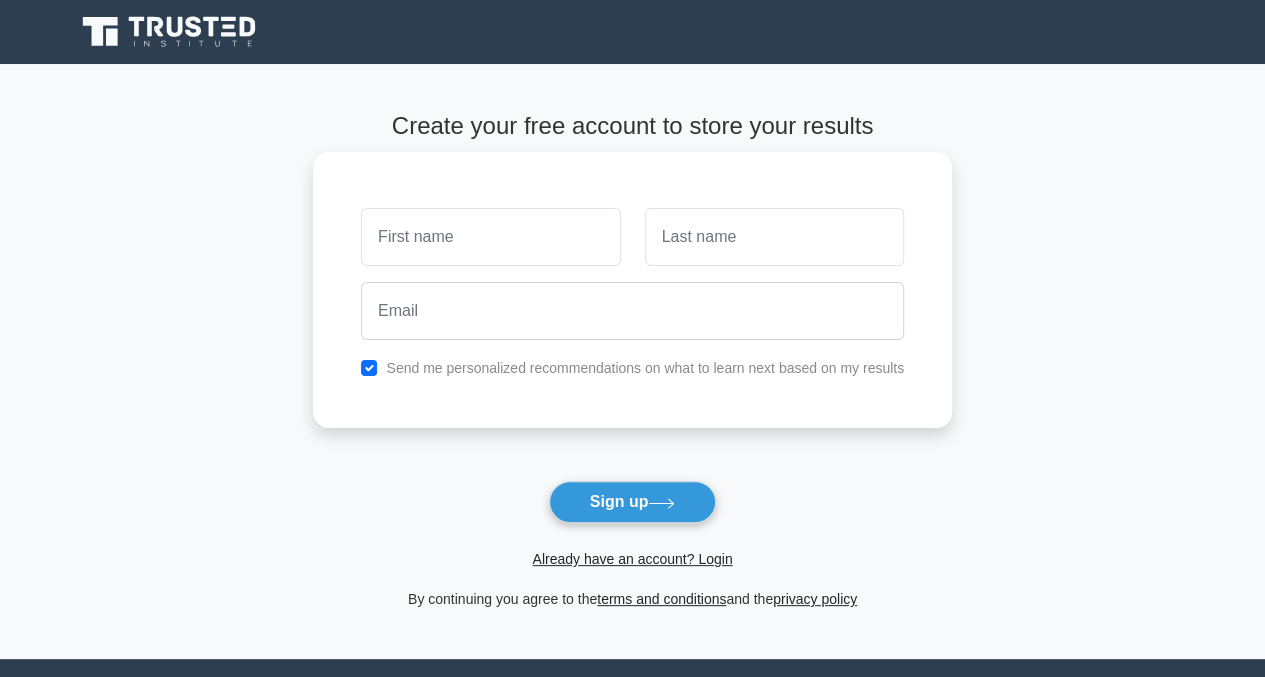 click at bounding box center [490, 237] 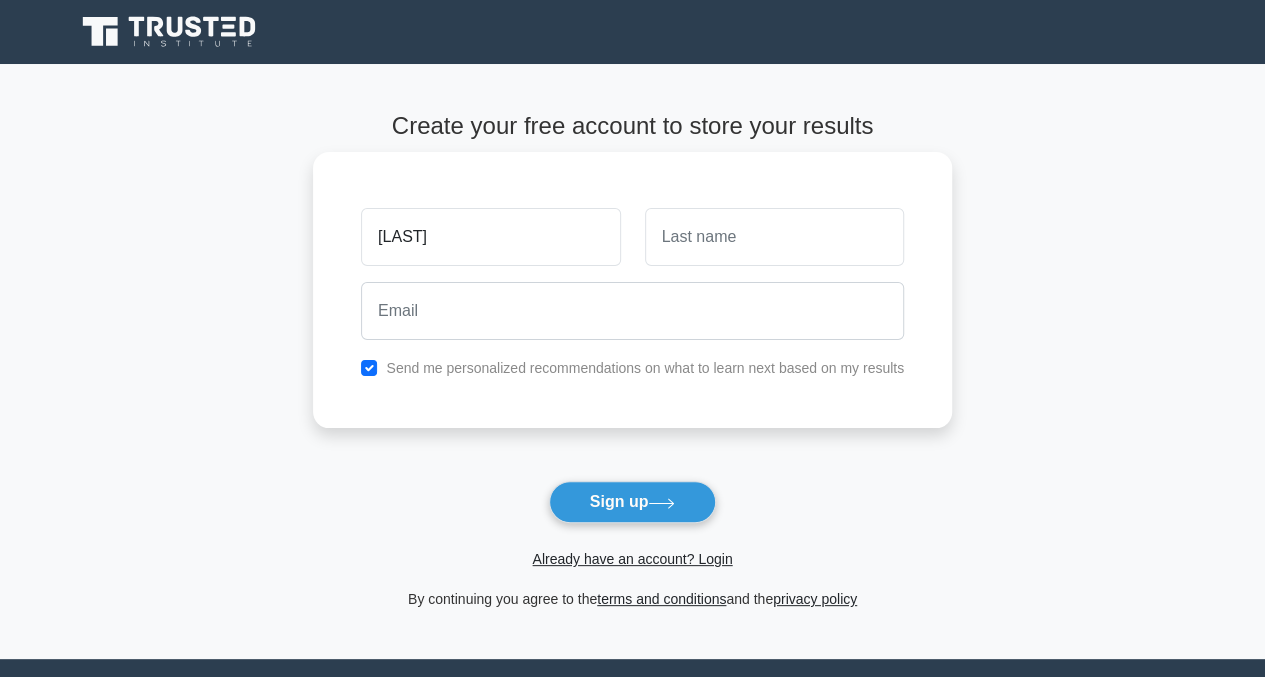 type on "[LAST]" 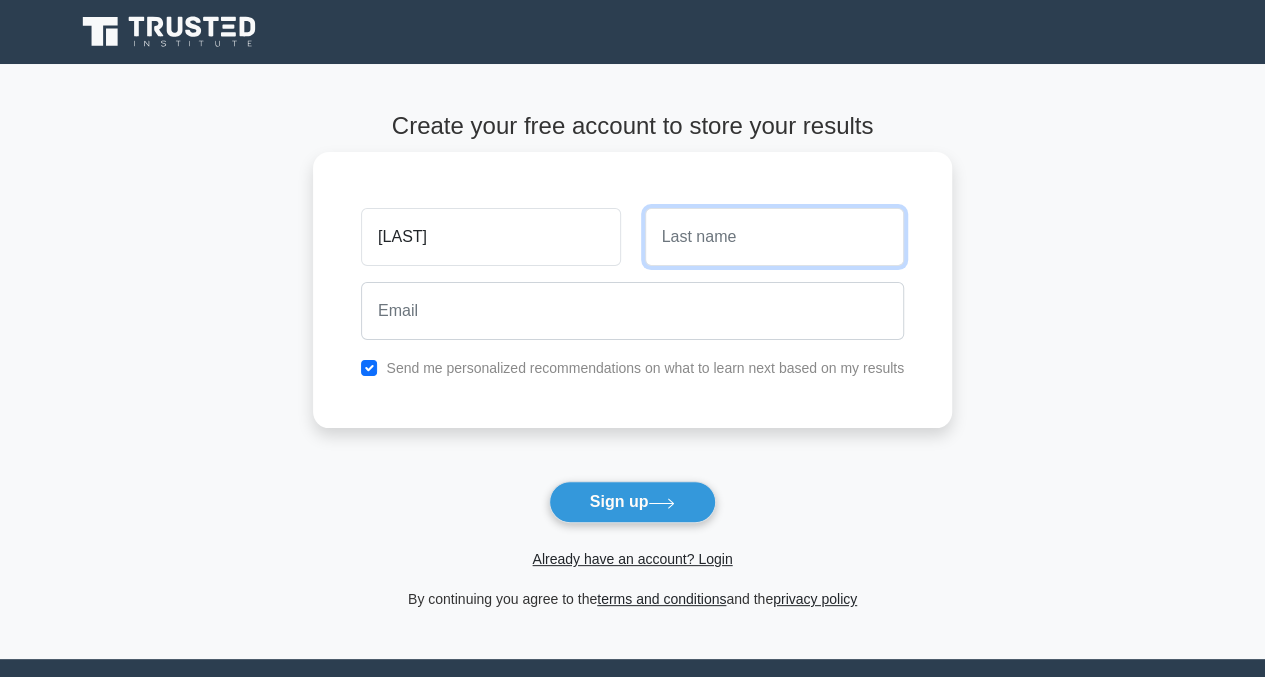 click at bounding box center (774, 237) 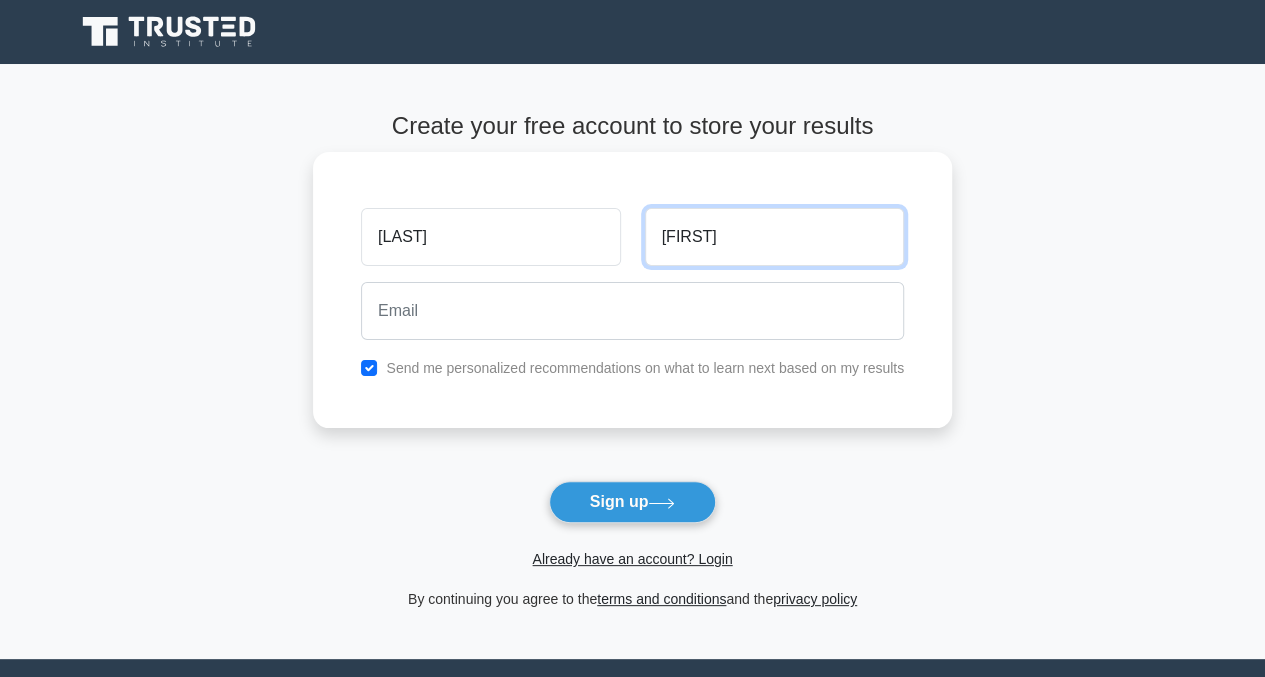 type on "Paul" 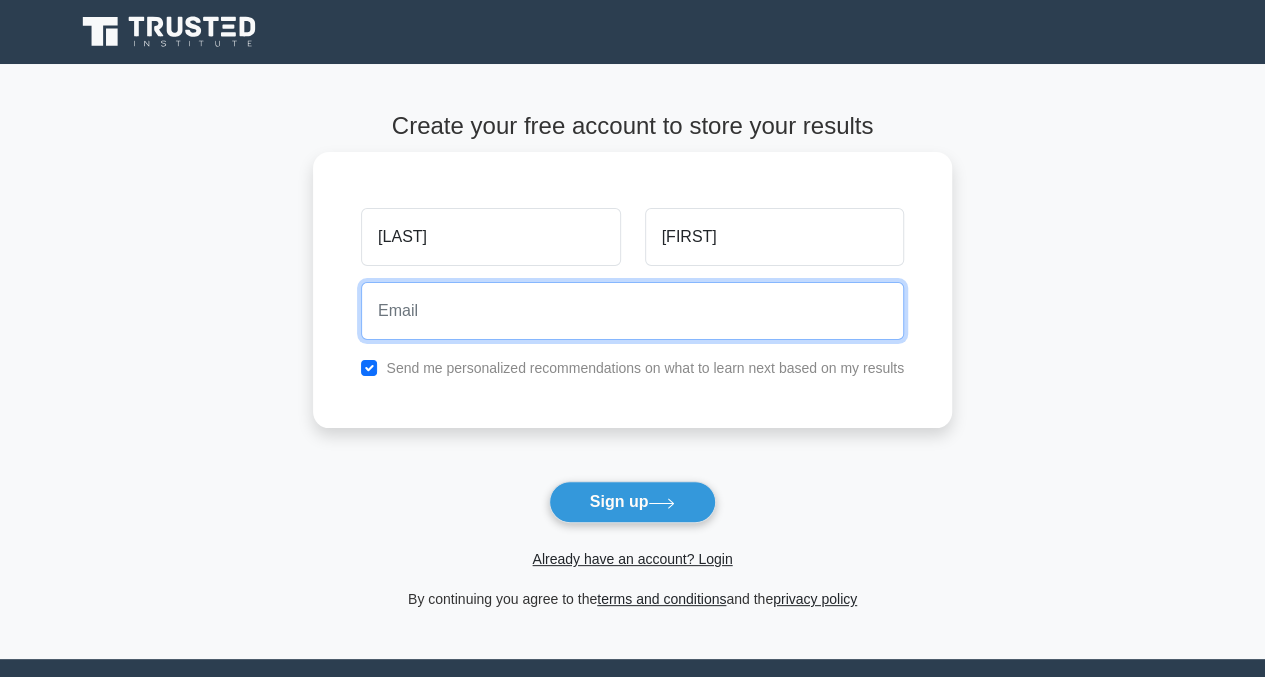 click at bounding box center [632, 311] 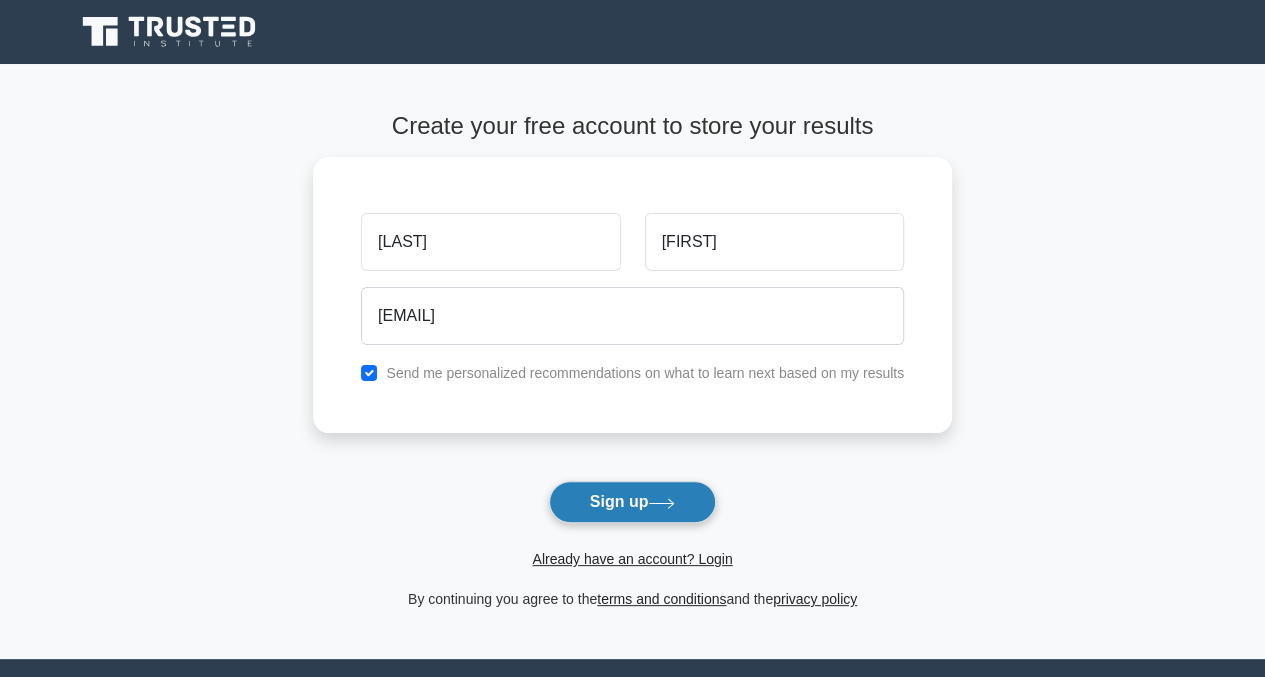 click on "Sign up" at bounding box center [633, 502] 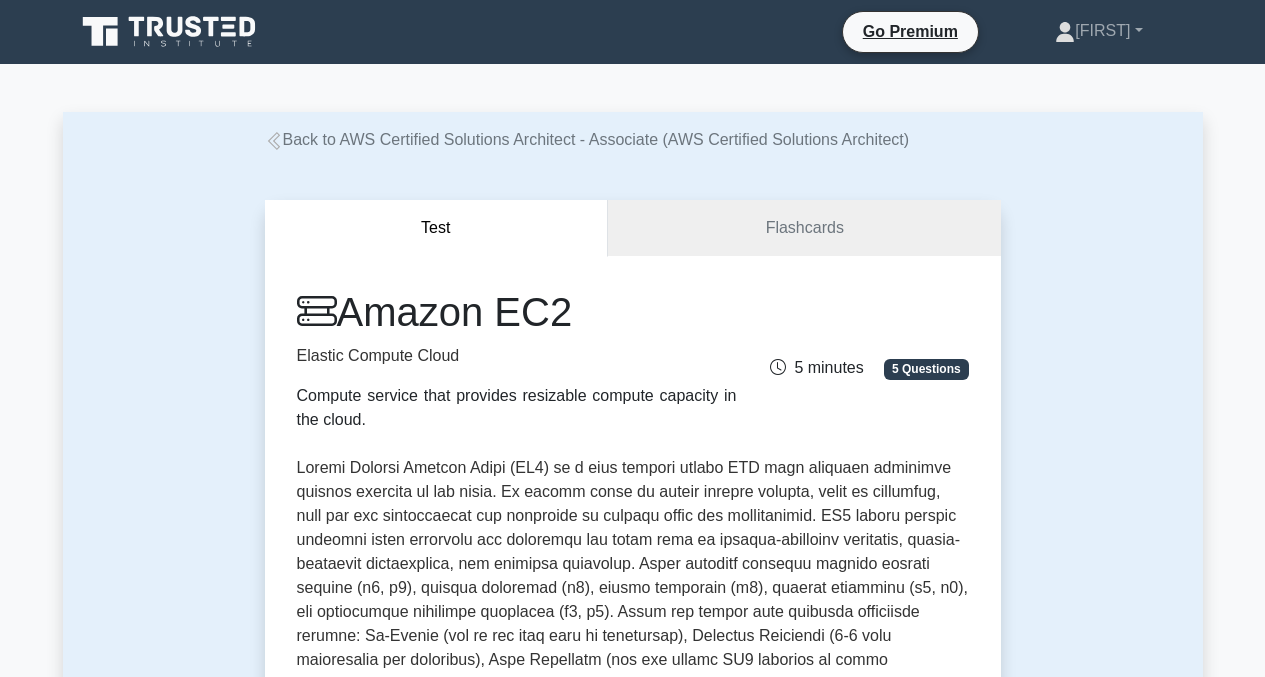 scroll, scrollTop: 500, scrollLeft: 0, axis: vertical 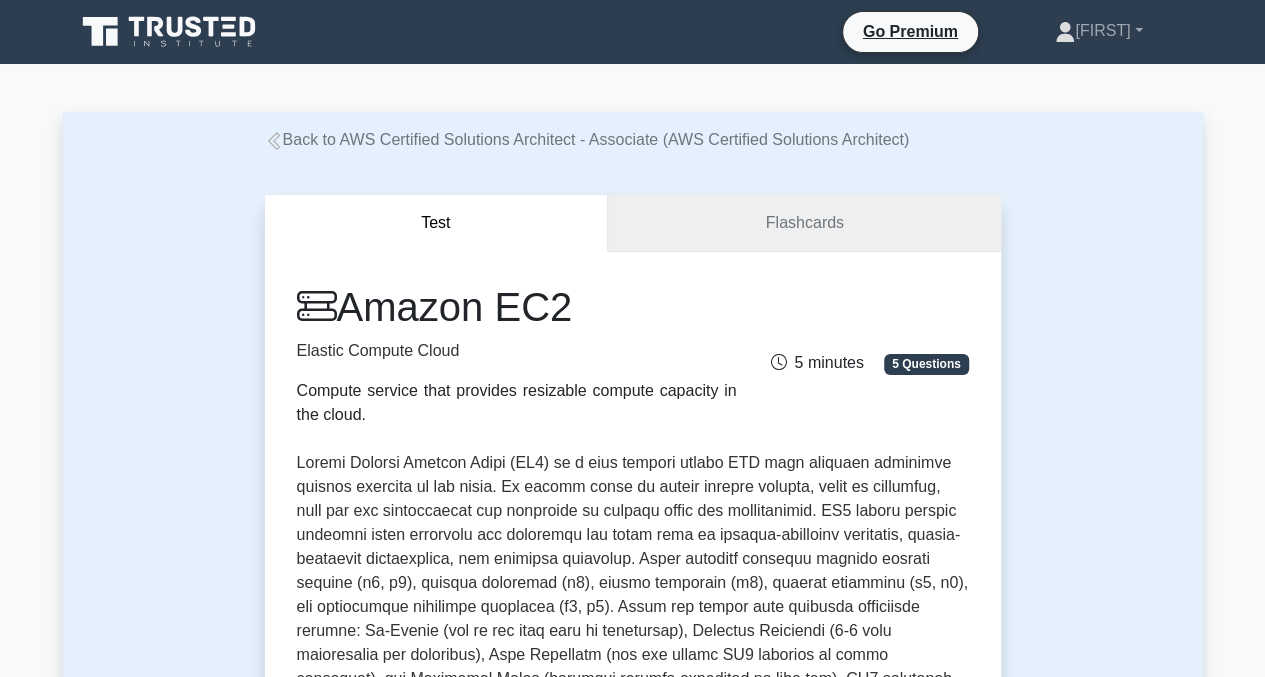 click on "Flashcards" at bounding box center [804, 223] 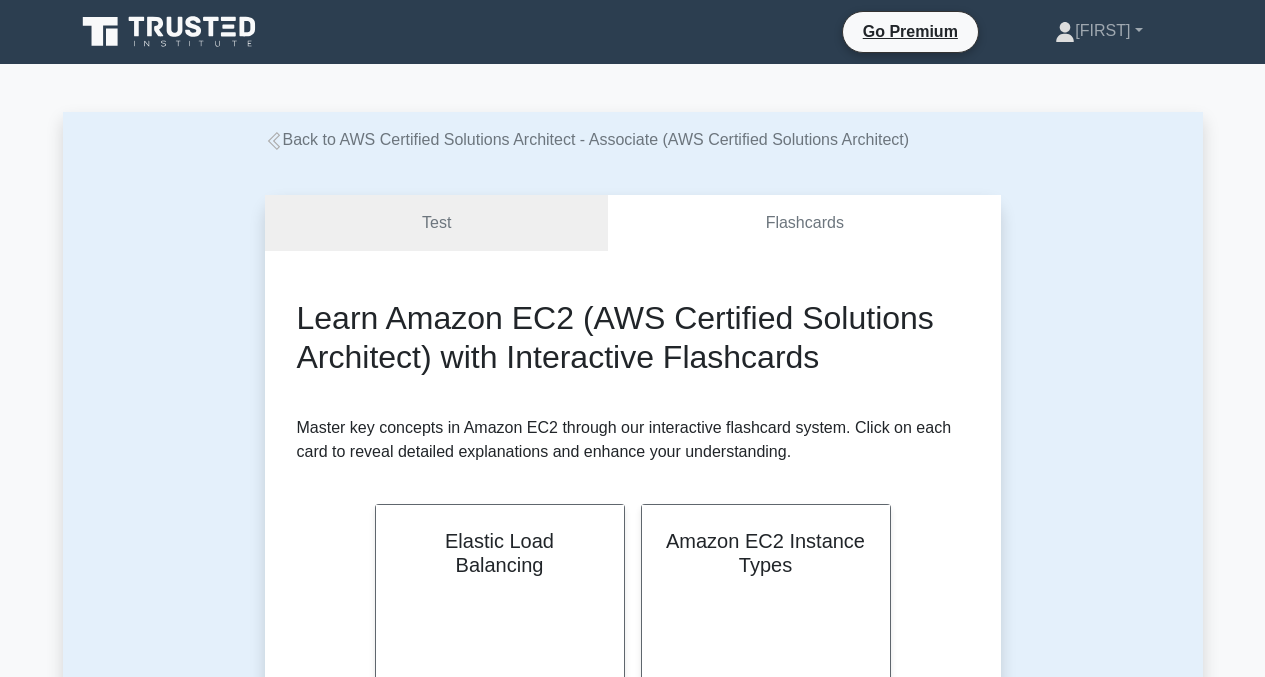 scroll, scrollTop: 0, scrollLeft: 0, axis: both 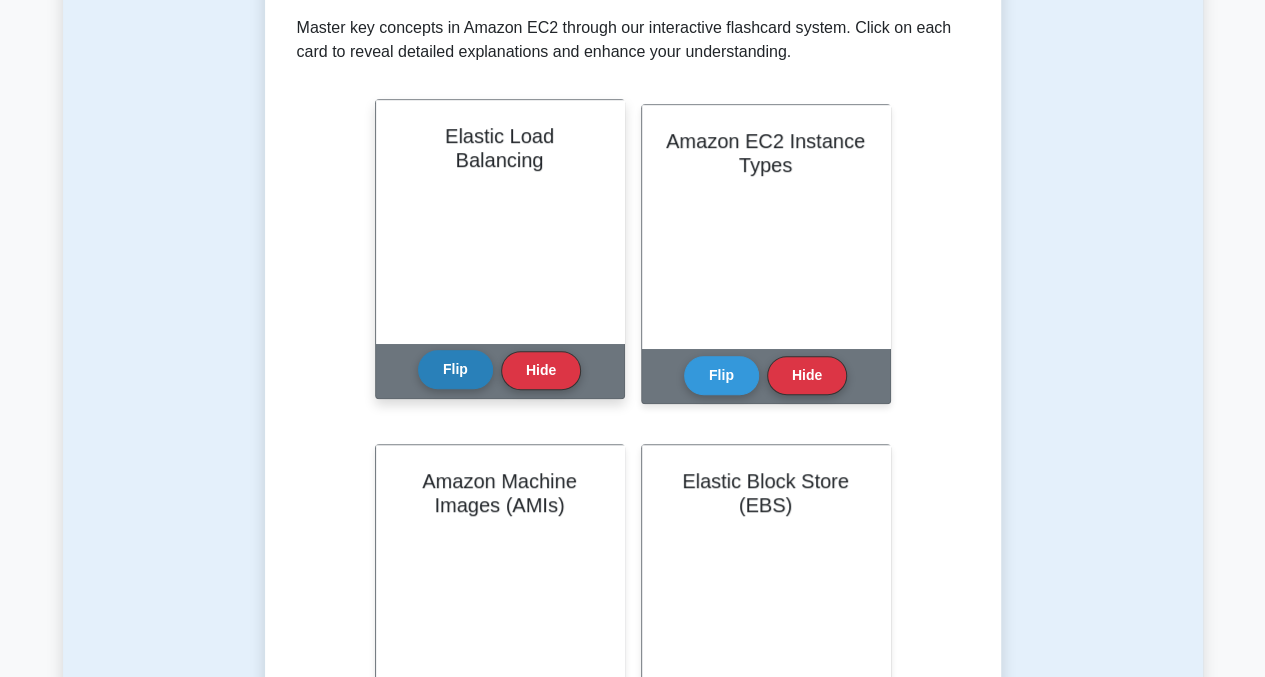 click on "Flip" at bounding box center (455, 369) 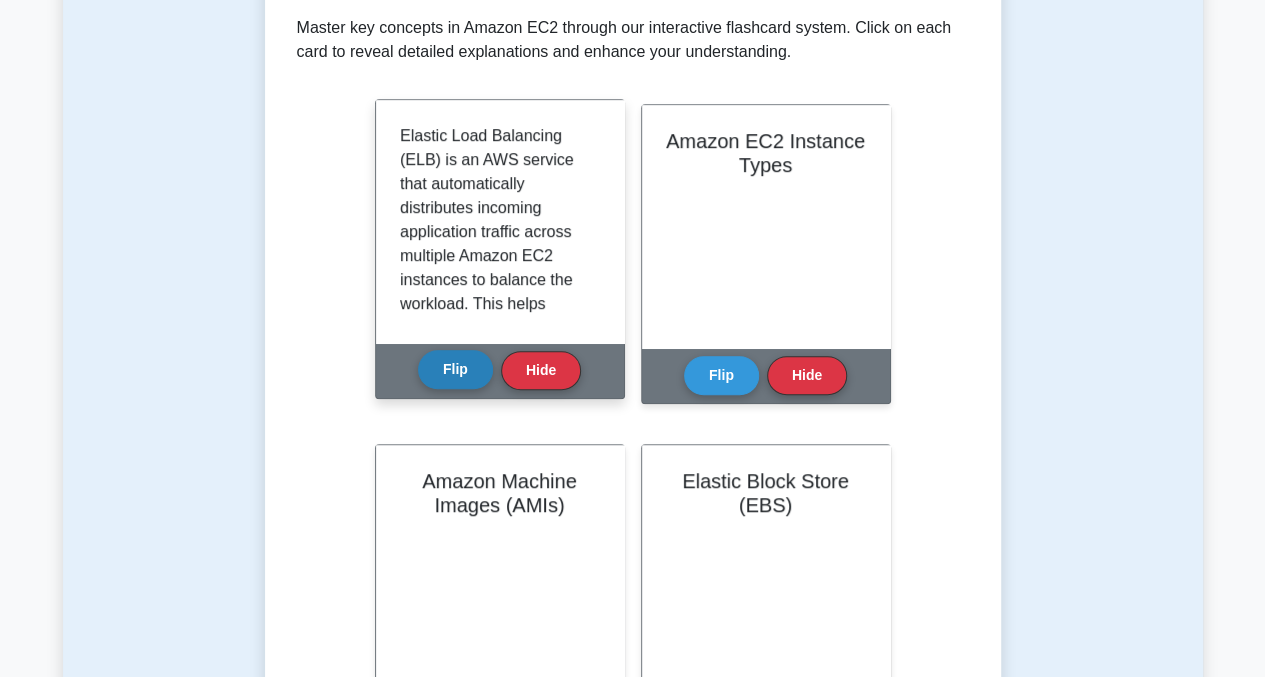 click on "Flip" at bounding box center (455, 369) 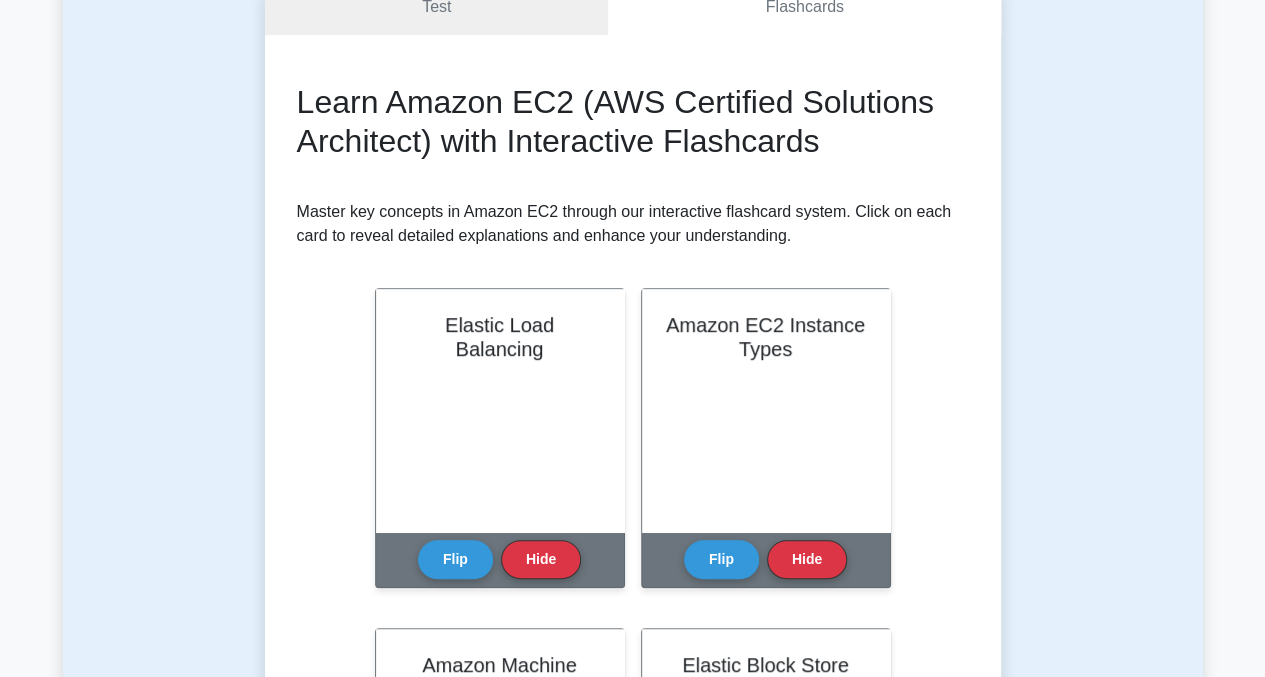 scroll, scrollTop: 300, scrollLeft: 0, axis: vertical 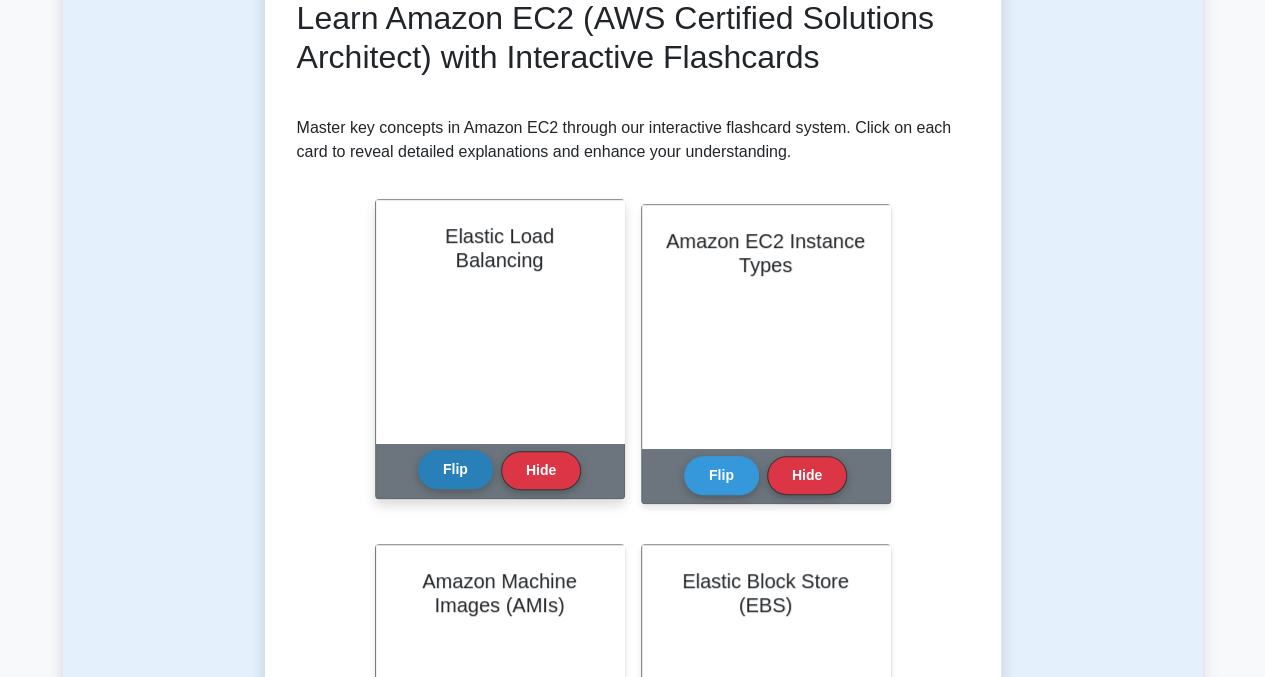 click on "Flip" at bounding box center (455, 469) 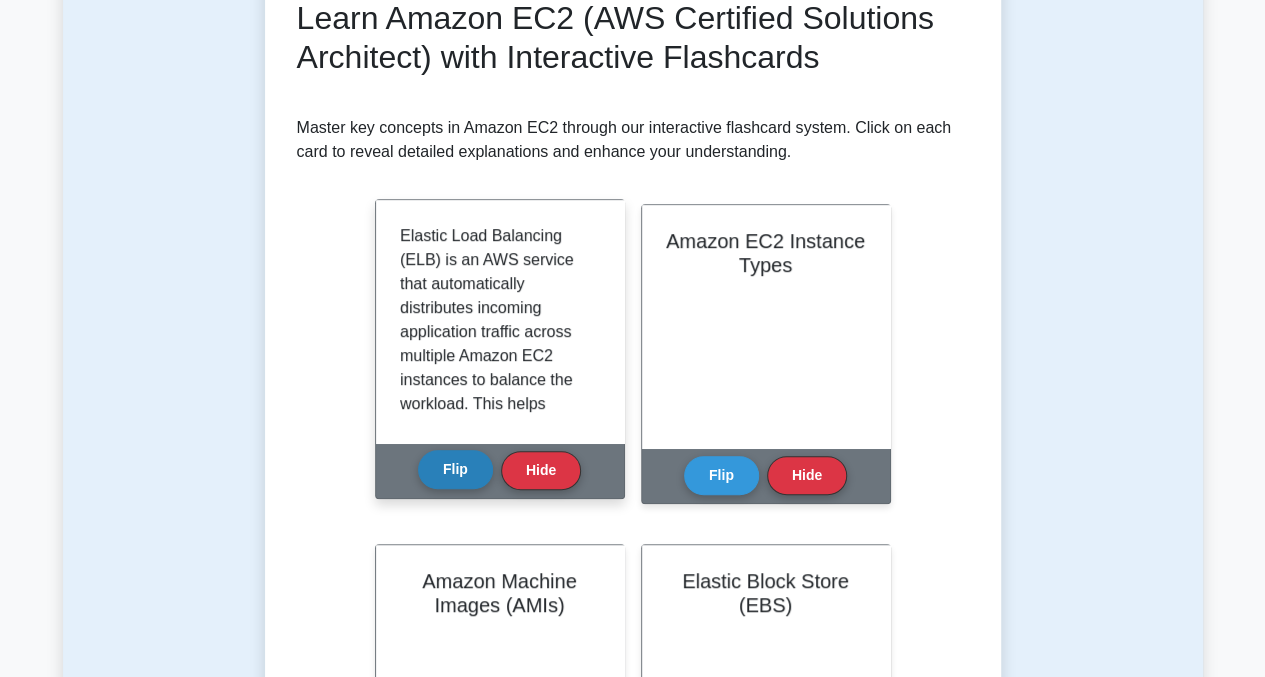 click on "Flip" at bounding box center (455, 469) 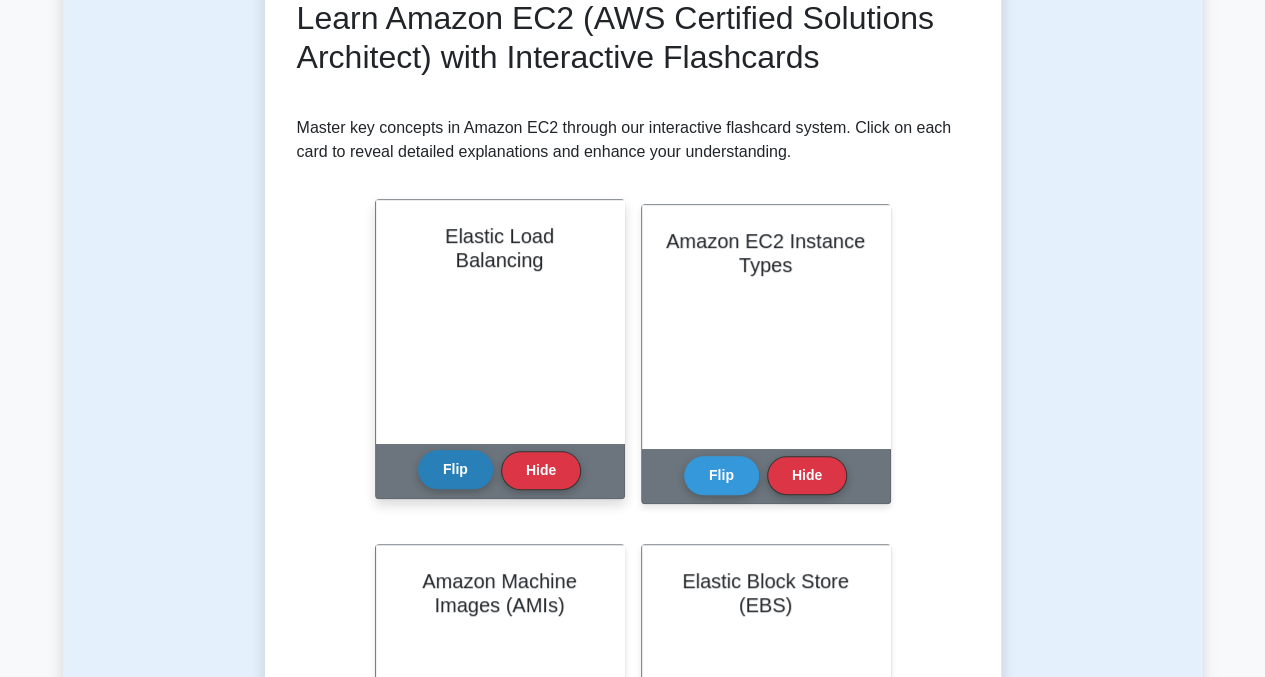 click on "Flip" at bounding box center [455, 469] 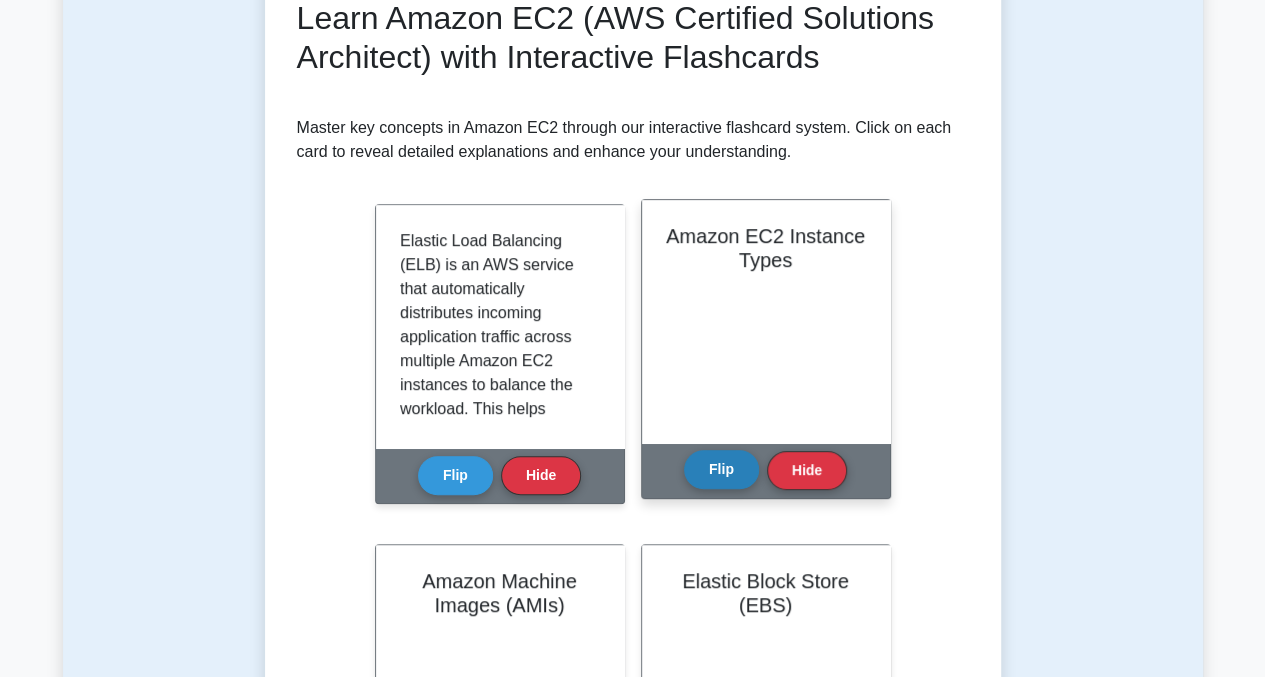 click on "Flip" at bounding box center [721, 469] 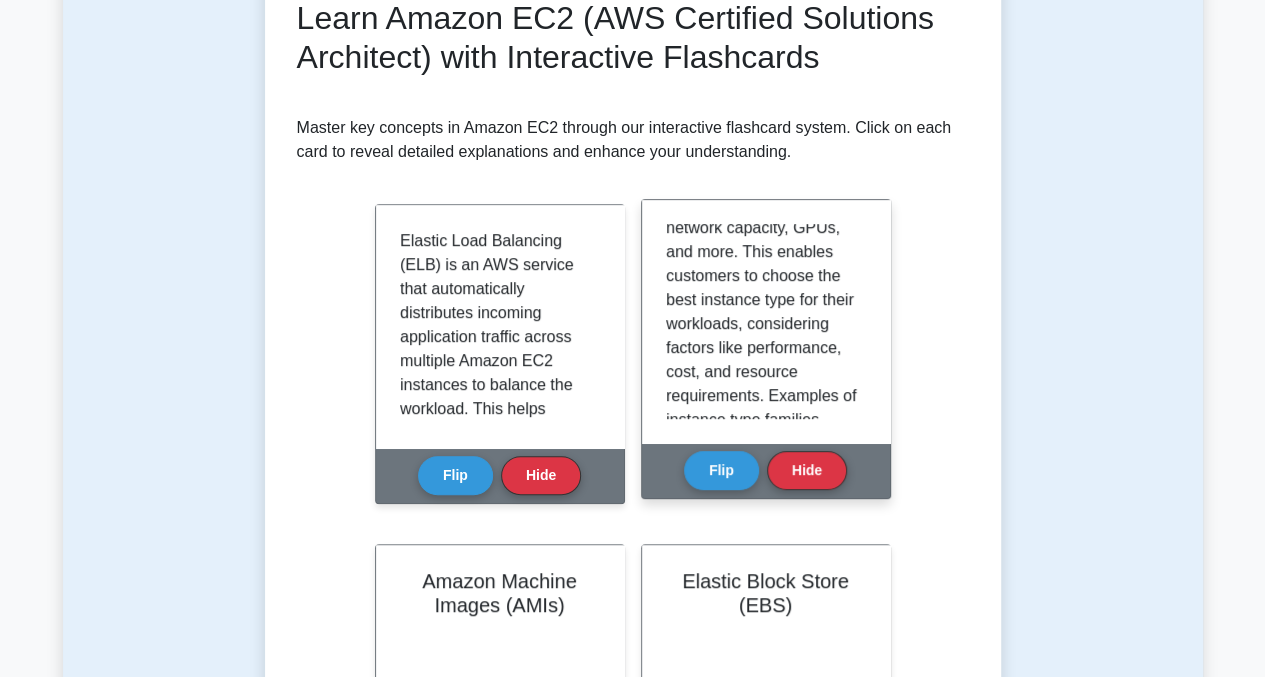 scroll, scrollTop: 275, scrollLeft: 0, axis: vertical 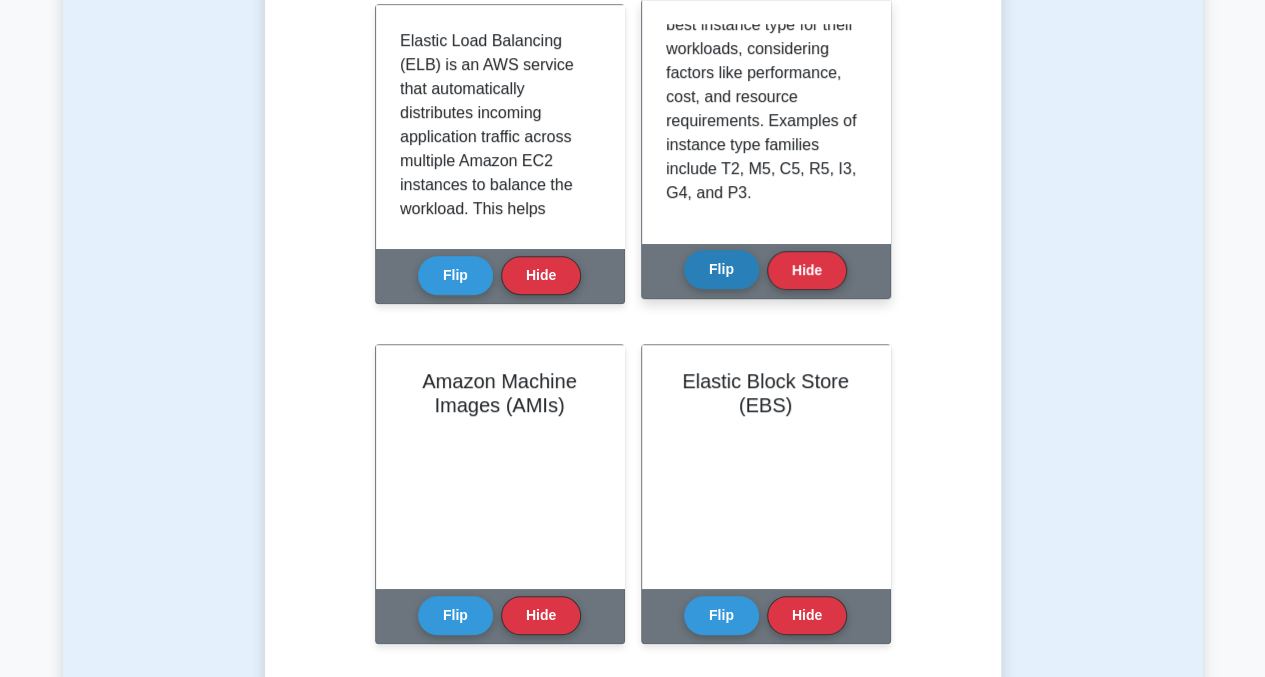 click on "Flip" at bounding box center (721, 269) 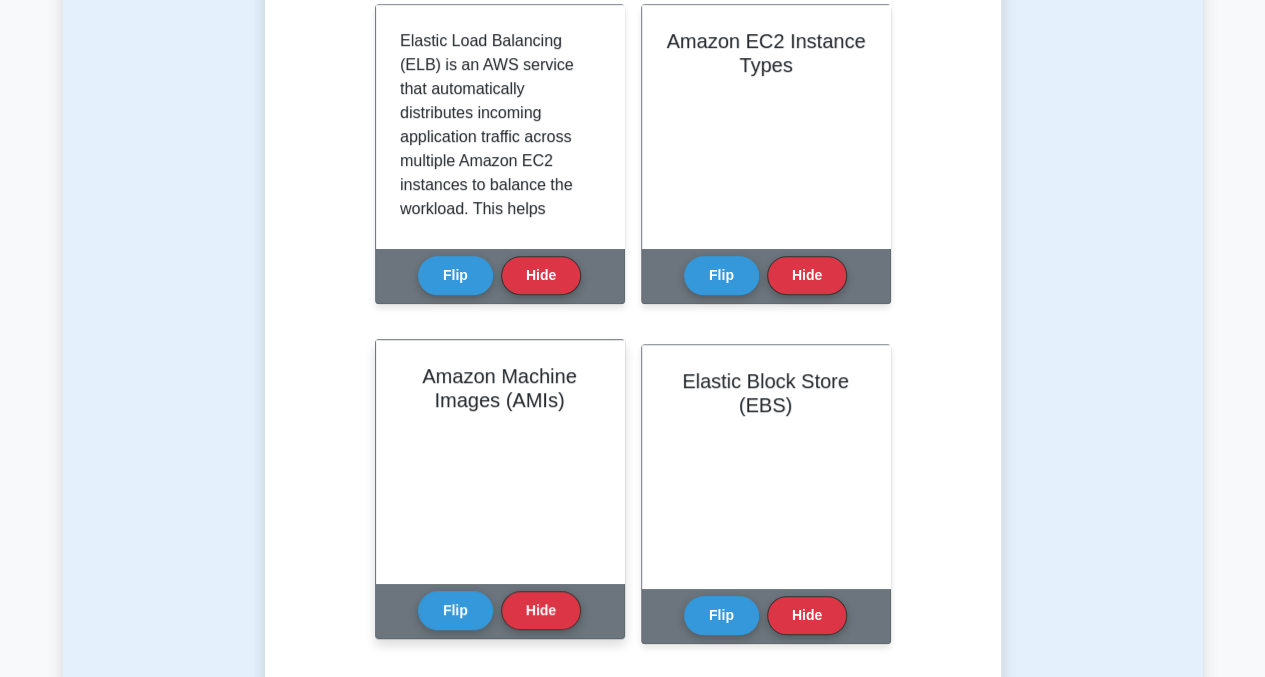scroll, scrollTop: 700, scrollLeft: 0, axis: vertical 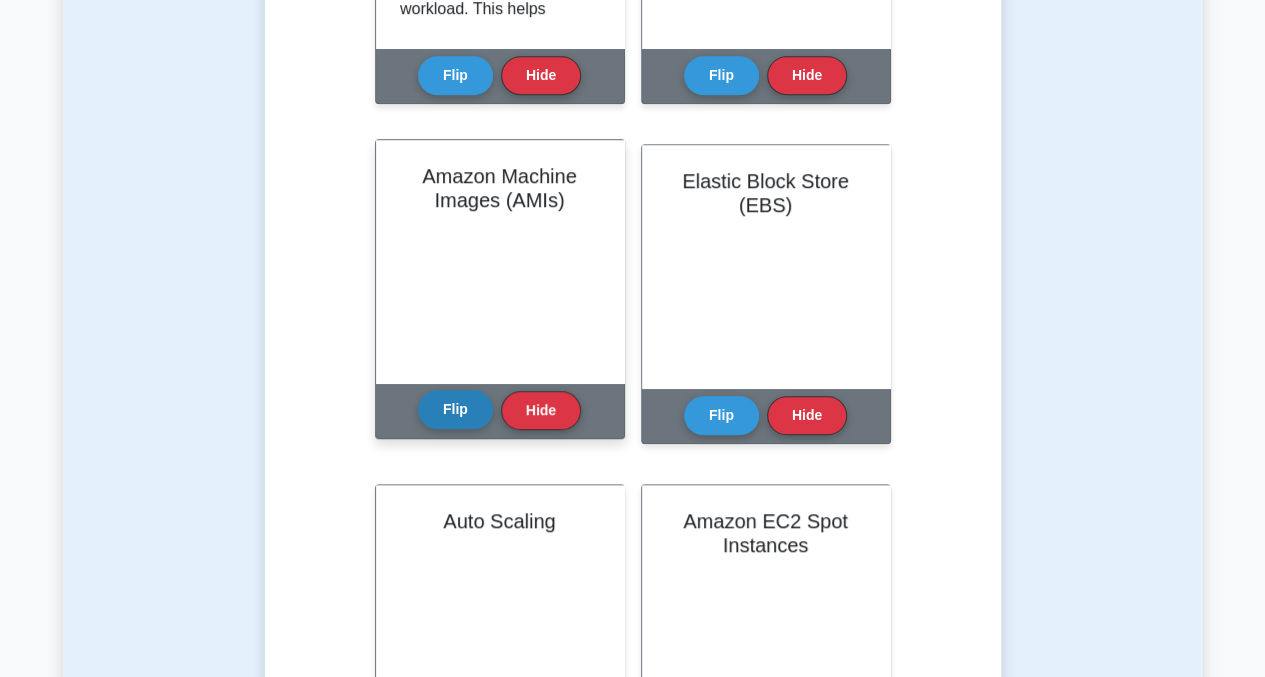 click on "Flip" at bounding box center [455, 409] 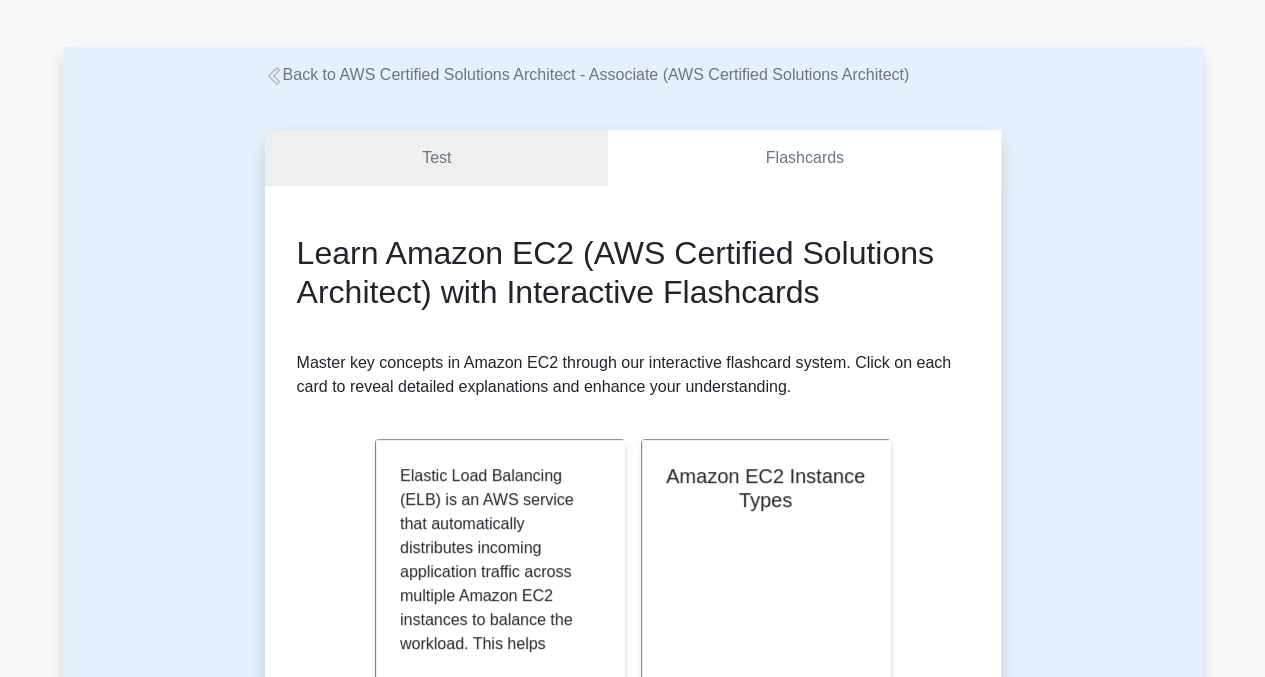 scroll, scrollTop: 0, scrollLeft: 0, axis: both 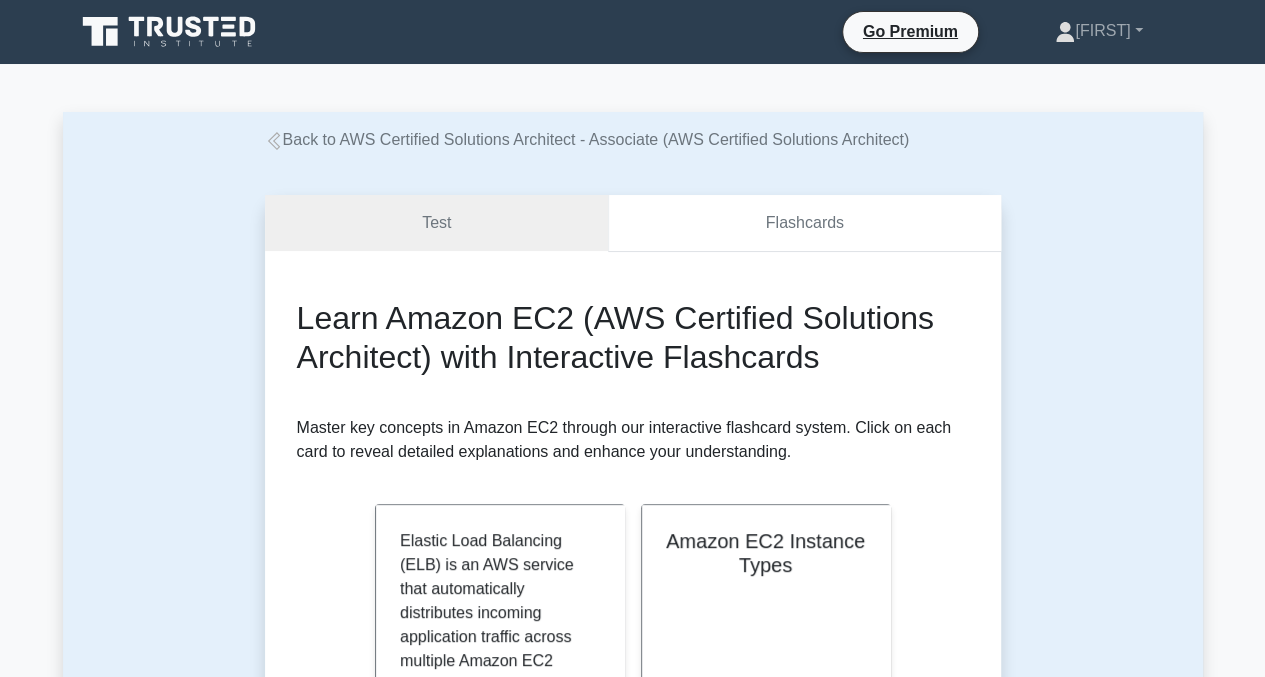 click on "Flashcards" at bounding box center [804, 223] 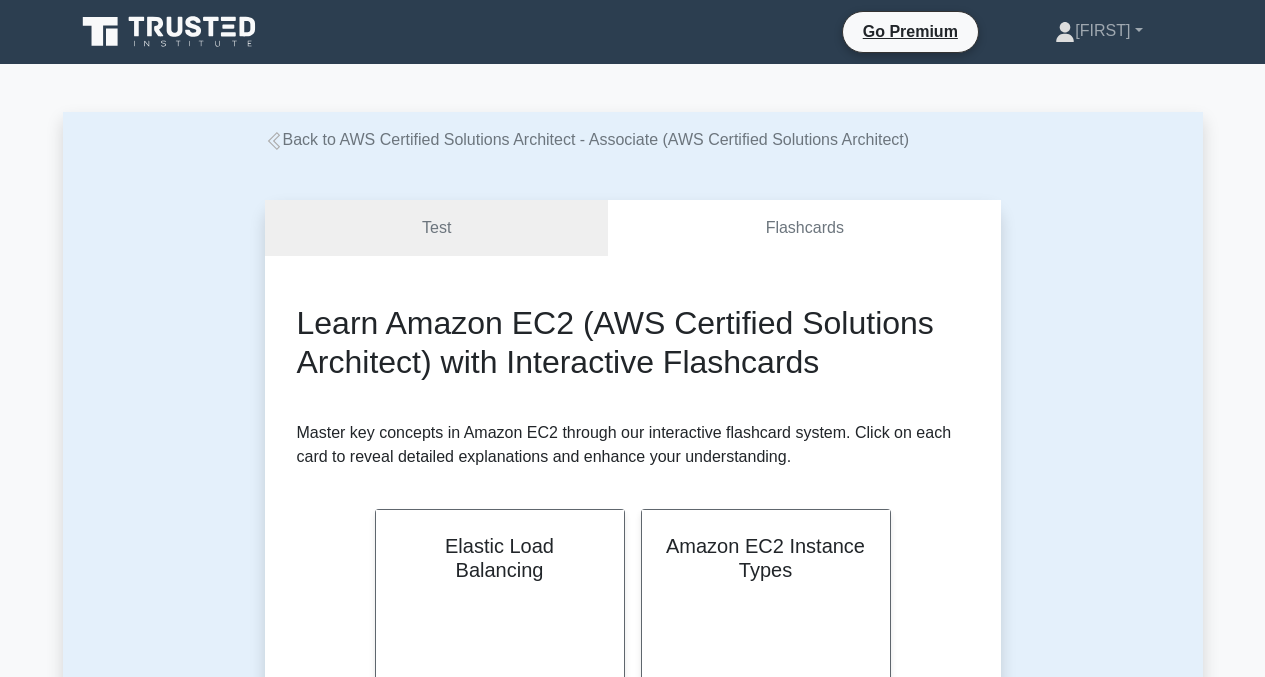 scroll, scrollTop: 147, scrollLeft: 0, axis: vertical 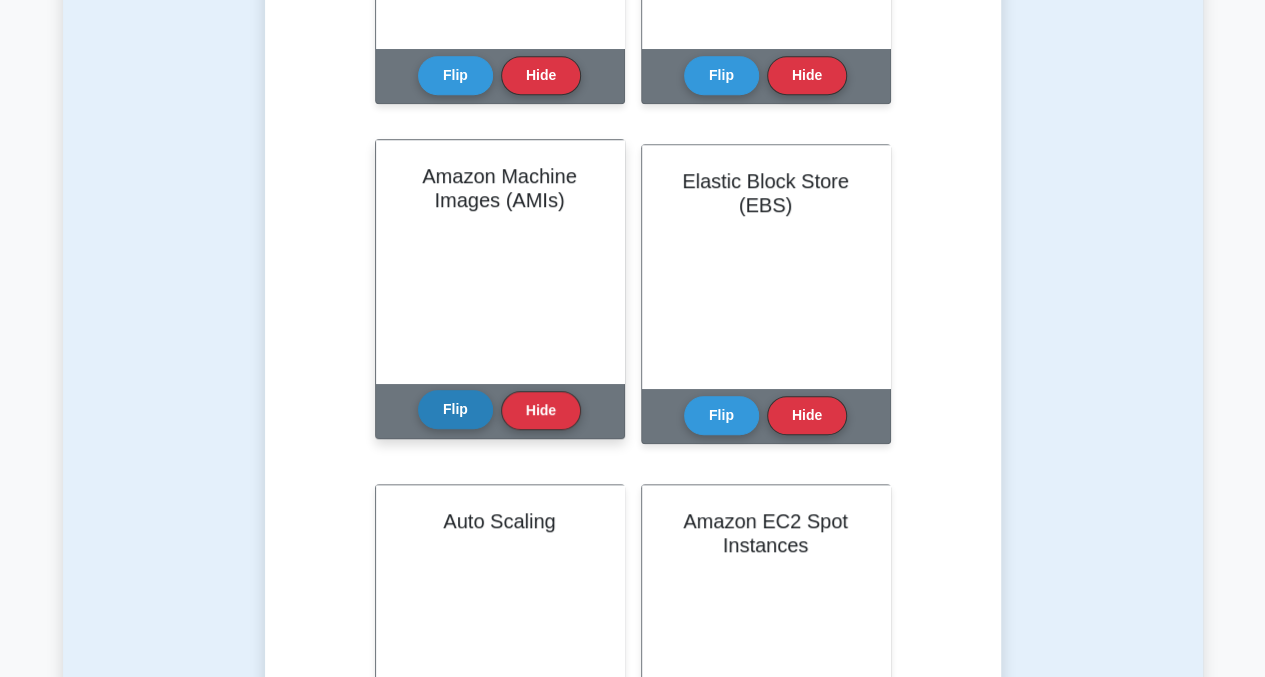 click on "Flip" at bounding box center [455, 409] 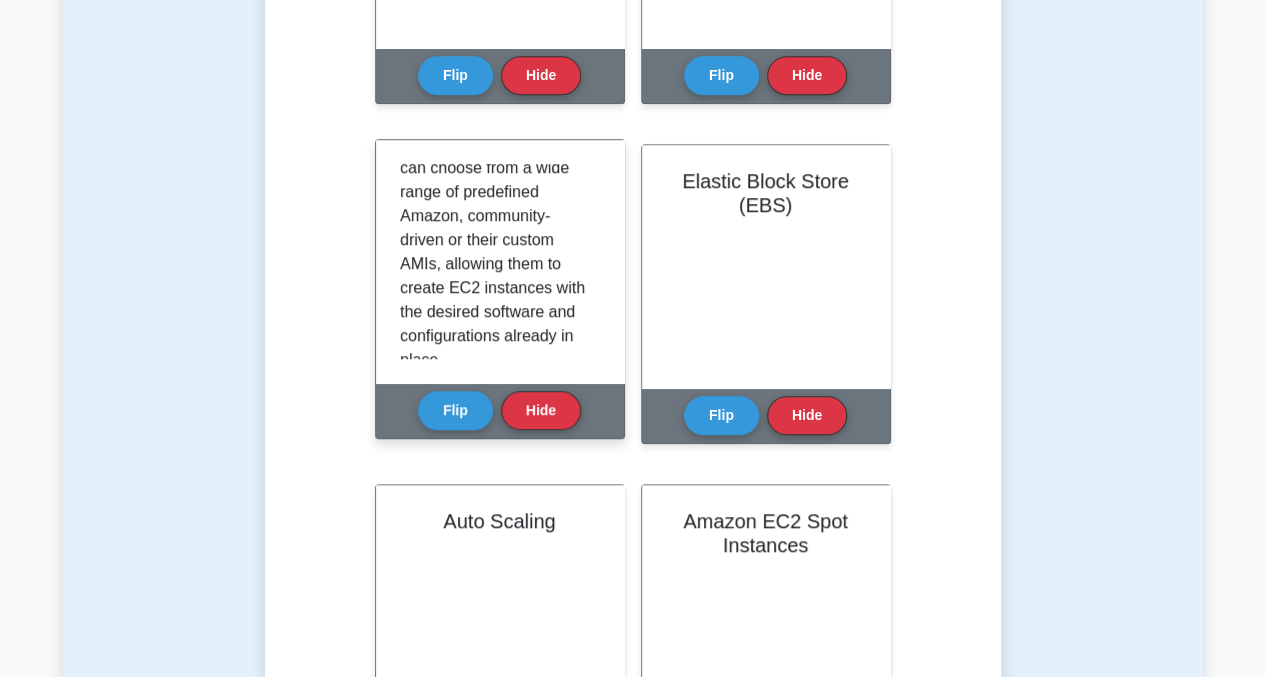 scroll, scrollTop: 275, scrollLeft: 0, axis: vertical 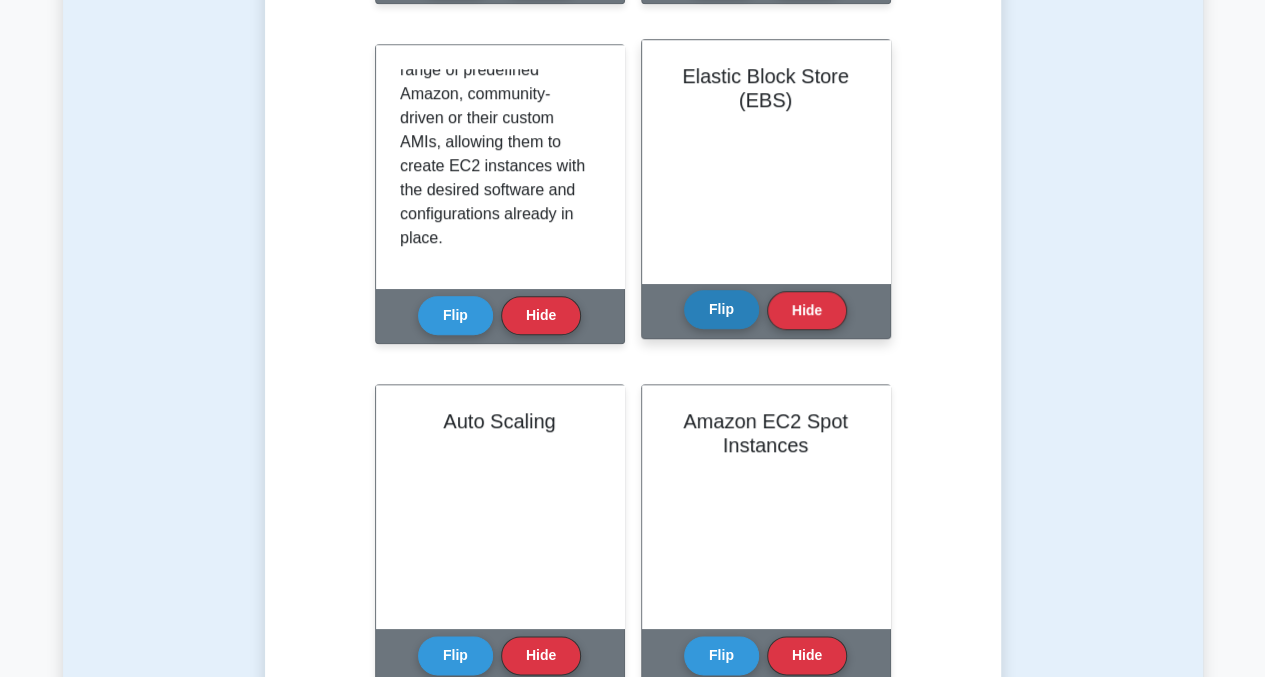 click on "Flip" at bounding box center [721, 309] 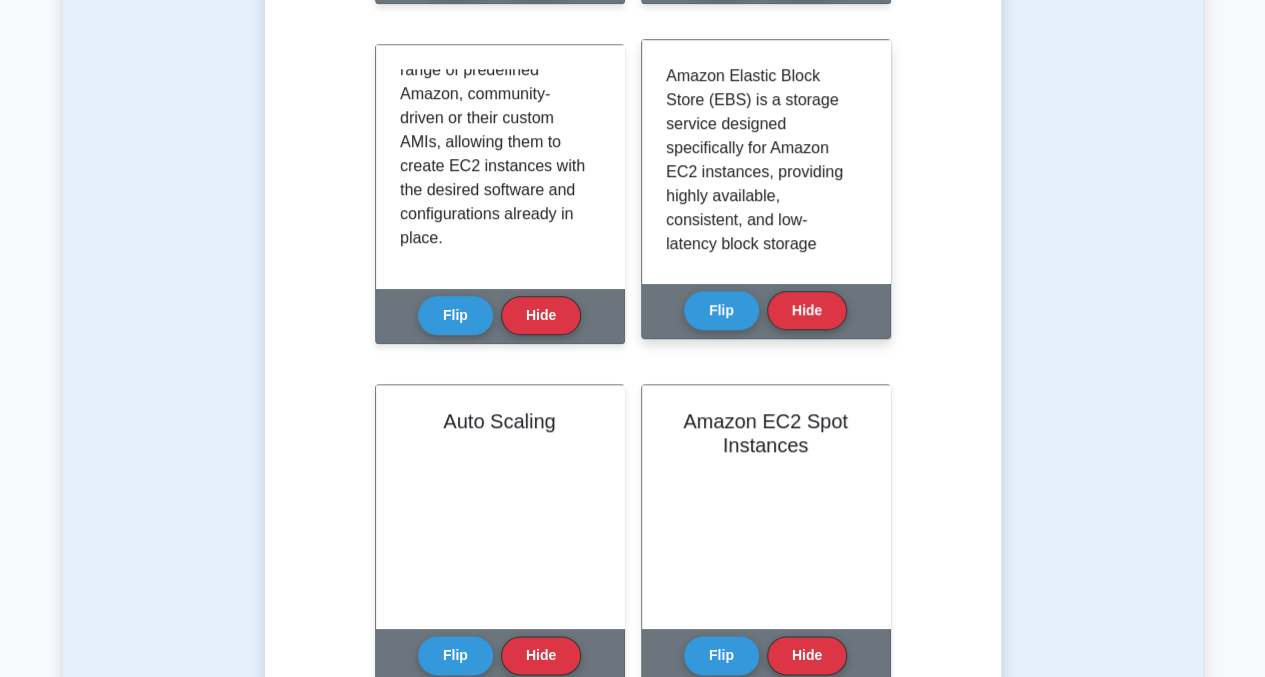 scroll, scrollTop: 100, scrollLeft: 0, axis: vertical 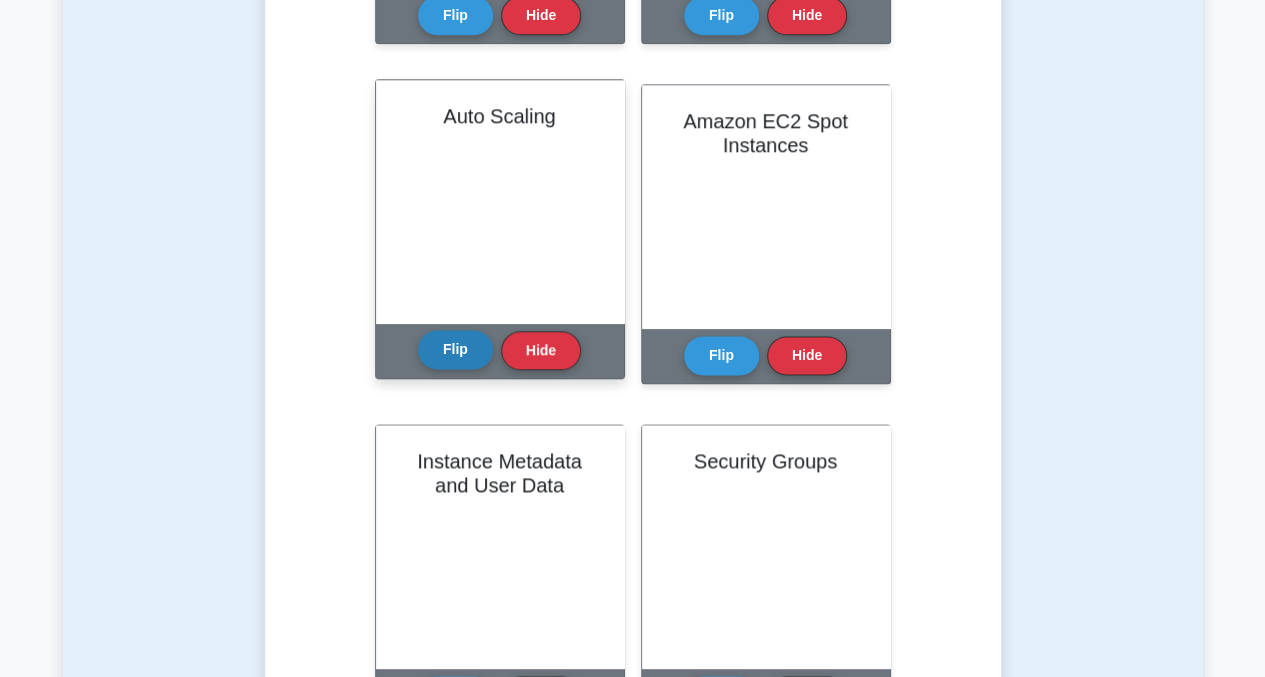 click on "Flip" at bounding box center [455, 349] 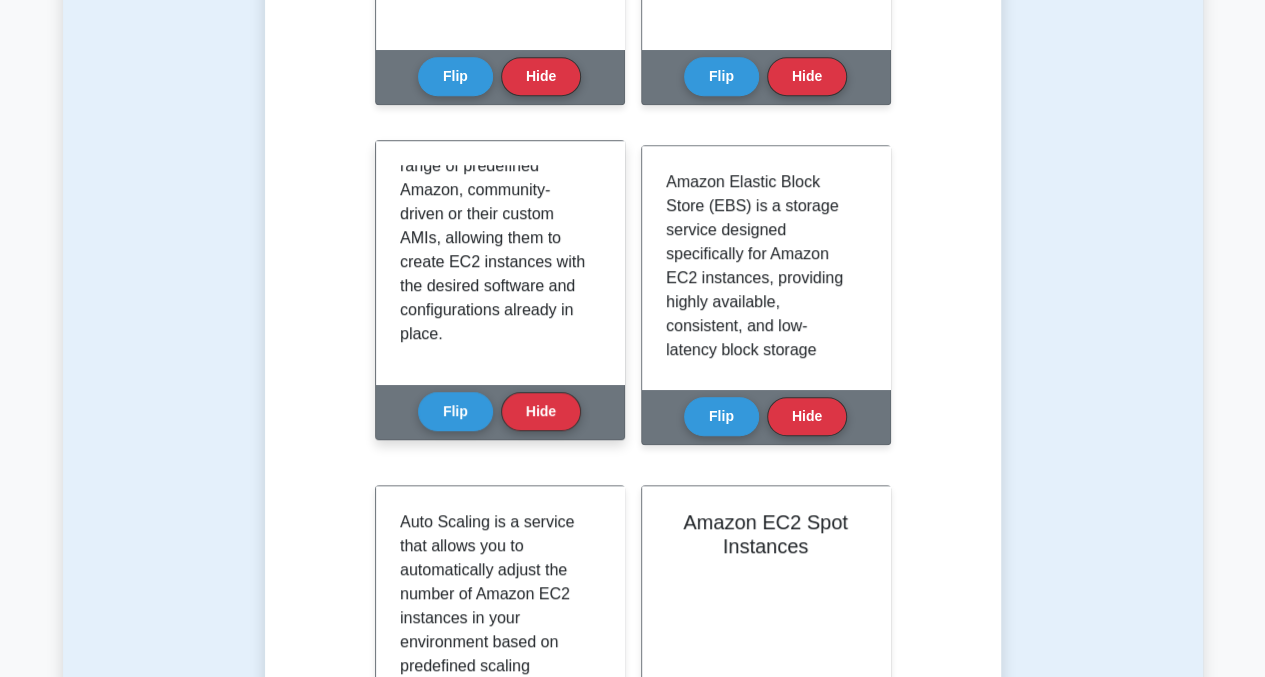 scroll, scrollTop: 730, scrollLeft: 0, axis: vertical 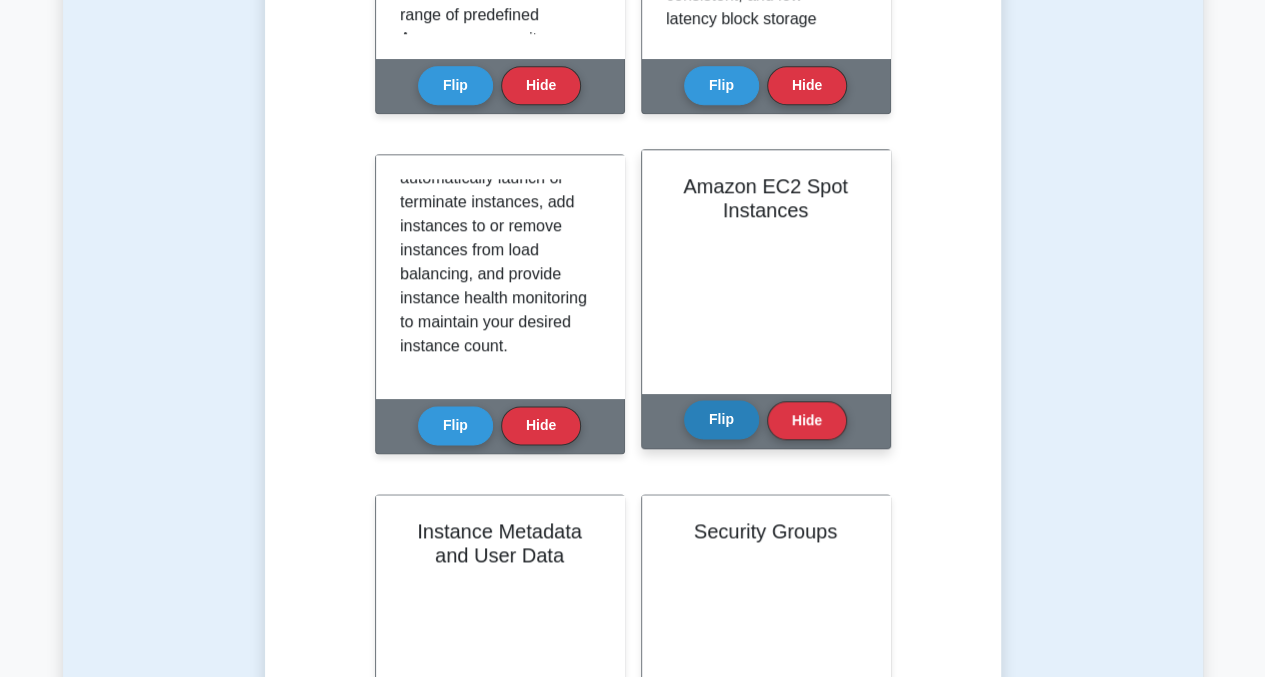 click on "Flip" at bounding box center [721, 419] 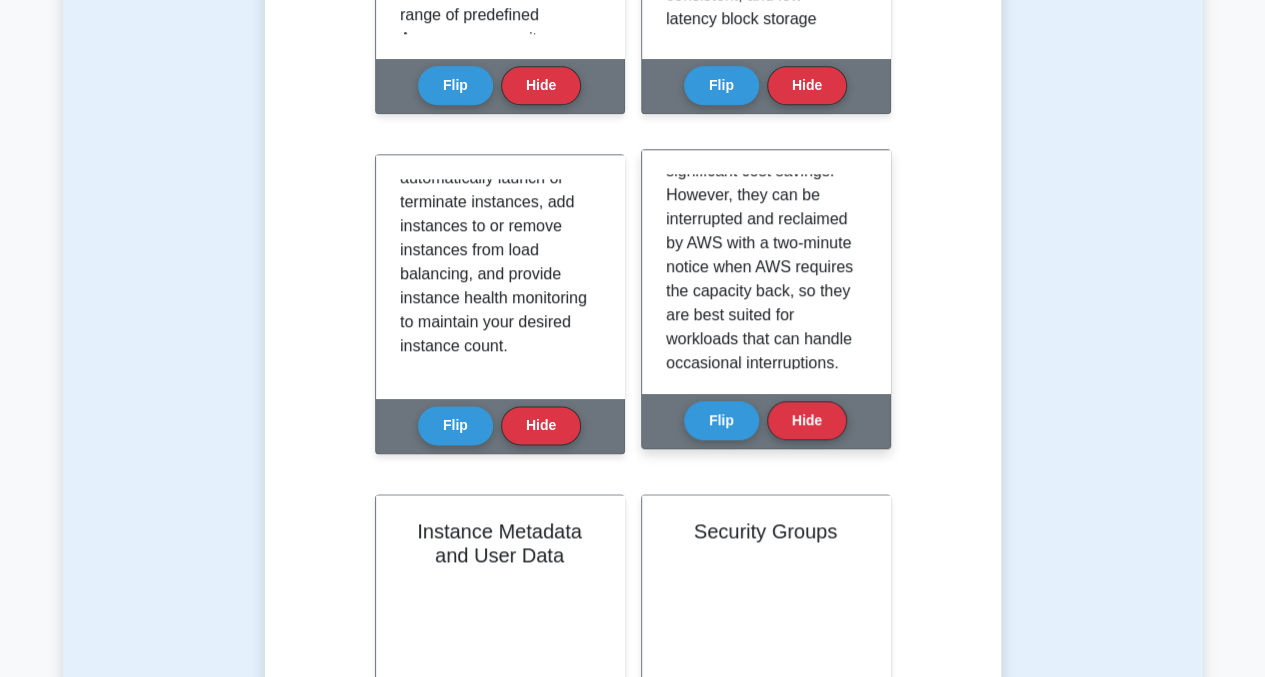 scroll, scrollTop: 299, scrollLeft: 0, axis: vertical 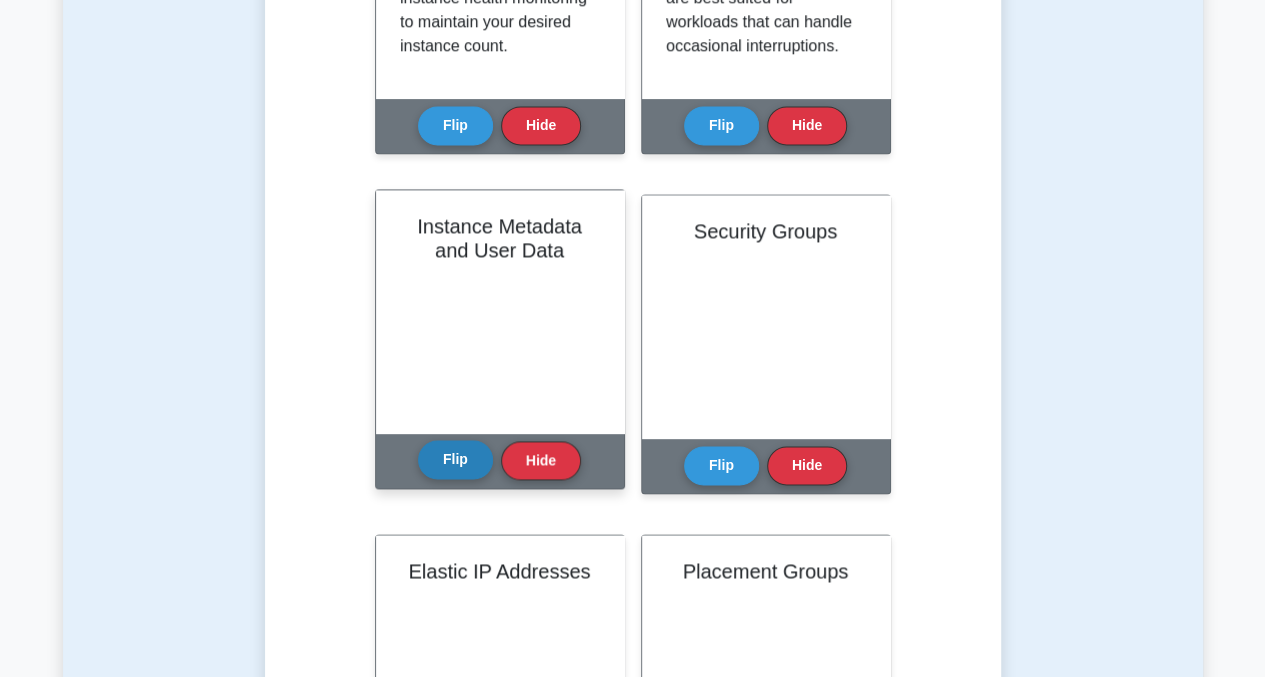 click on "Flip" at bounding box center (455, 459) 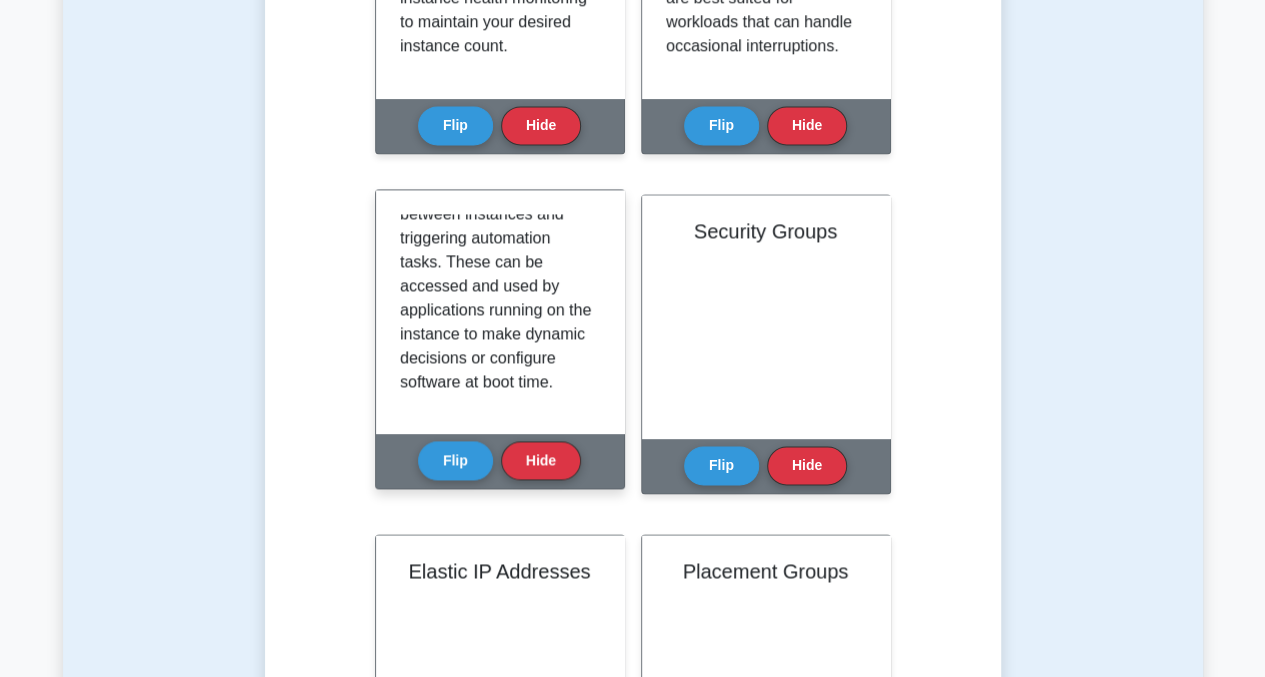 scroll, scrollTop: 323, scrollLeft: 0, axis: vertical 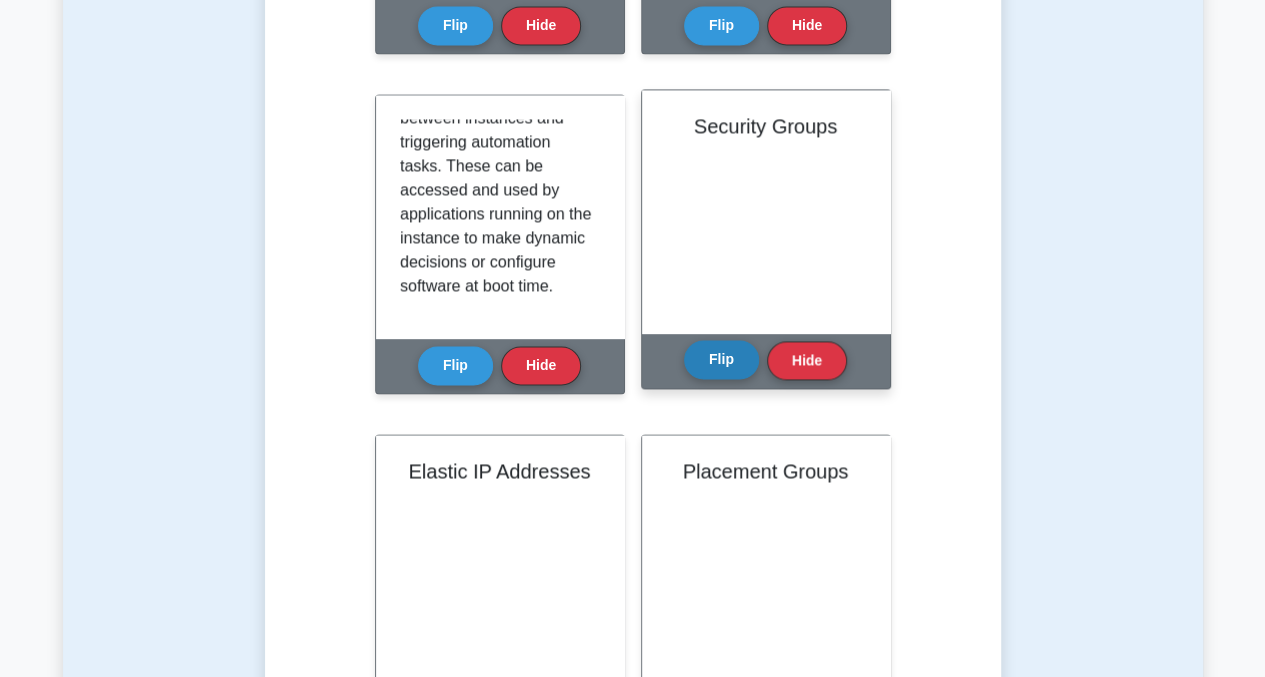 click on "Flip" at bounding box center [721, 359] 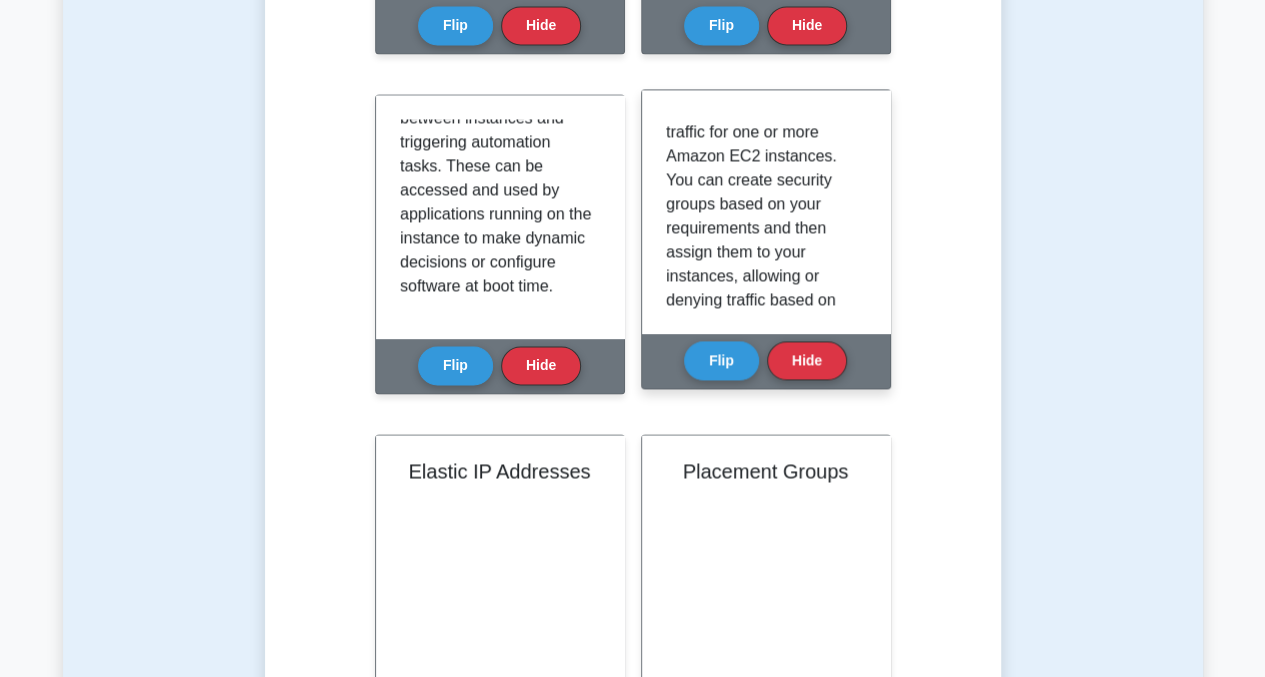 scroll, scrollTop: 0, scrollLeft: 0, axis: both 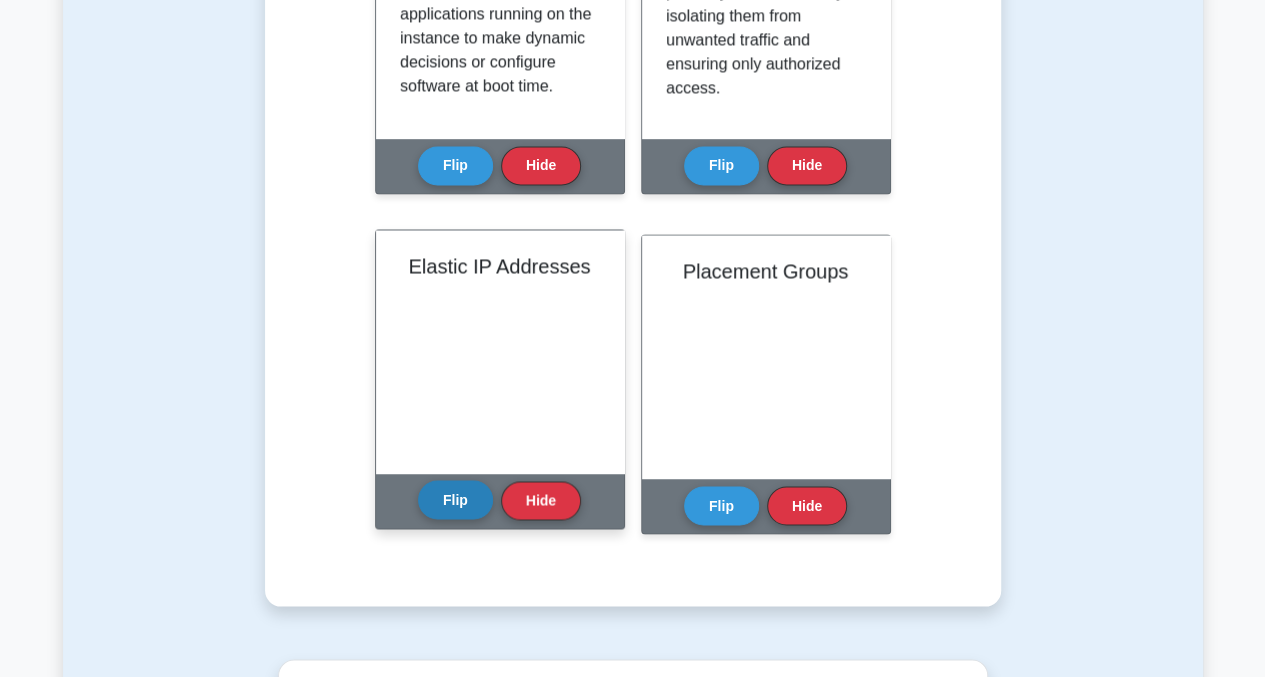 click on "Flip" at bounding box center (455, 499) 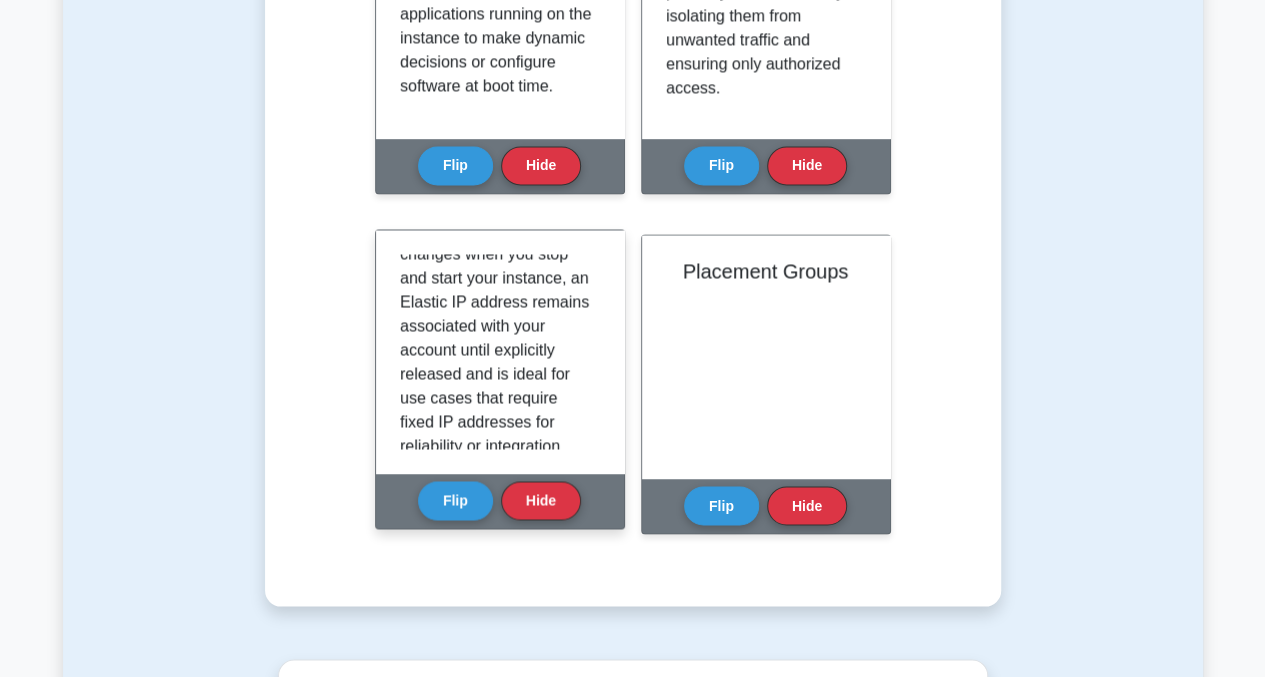scroll, scrollTop: 371, scrollLeft: 0, axis: vertical 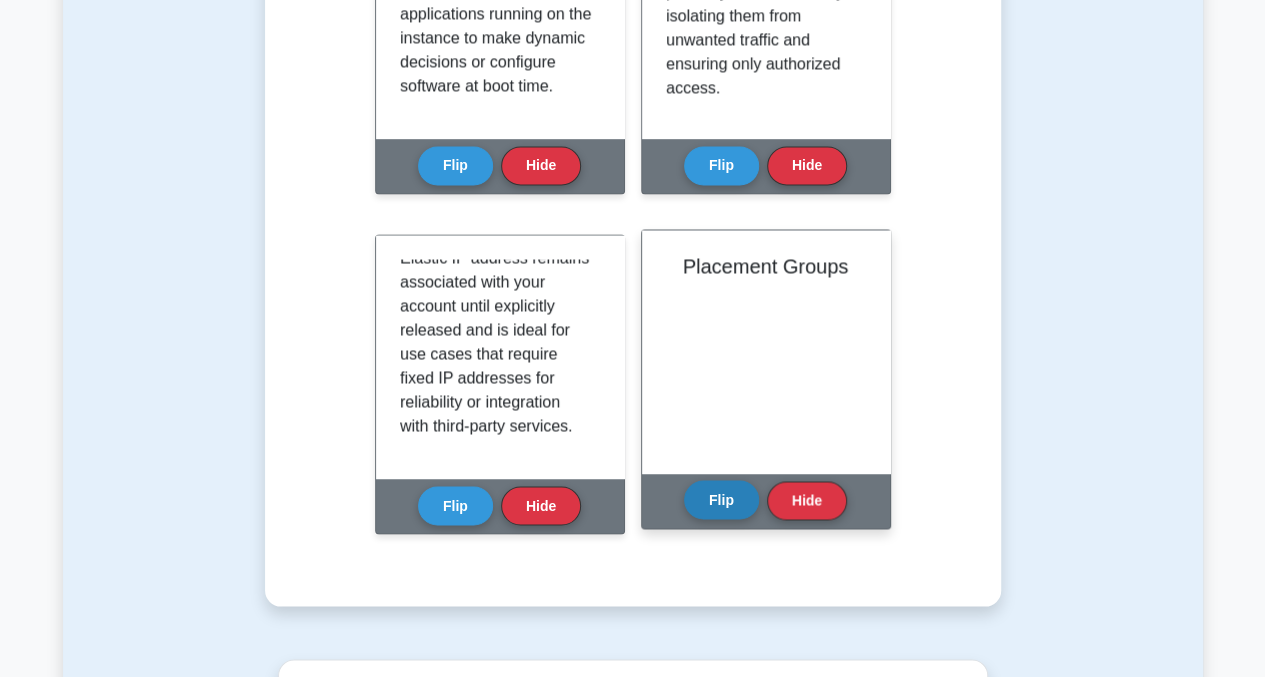 click on "Flip" at bounding box center (721, 499) 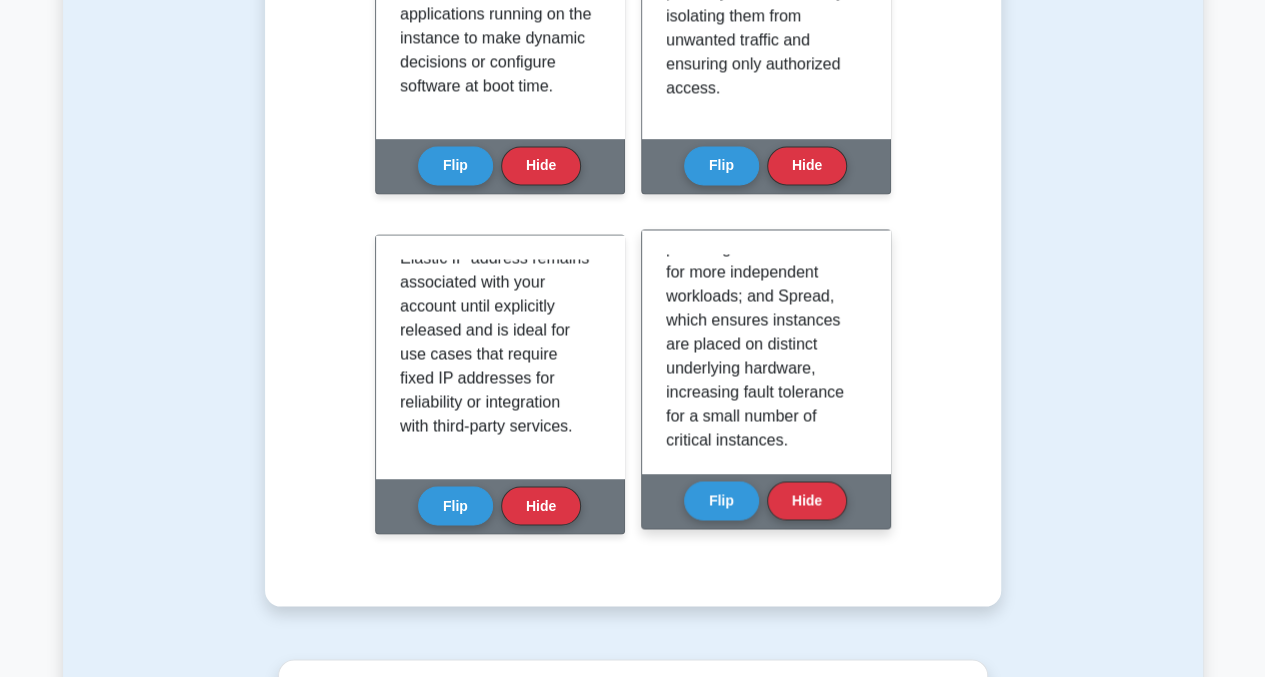 scroll, scrollTop: 443, scrollLeft: 0, axis: vertical 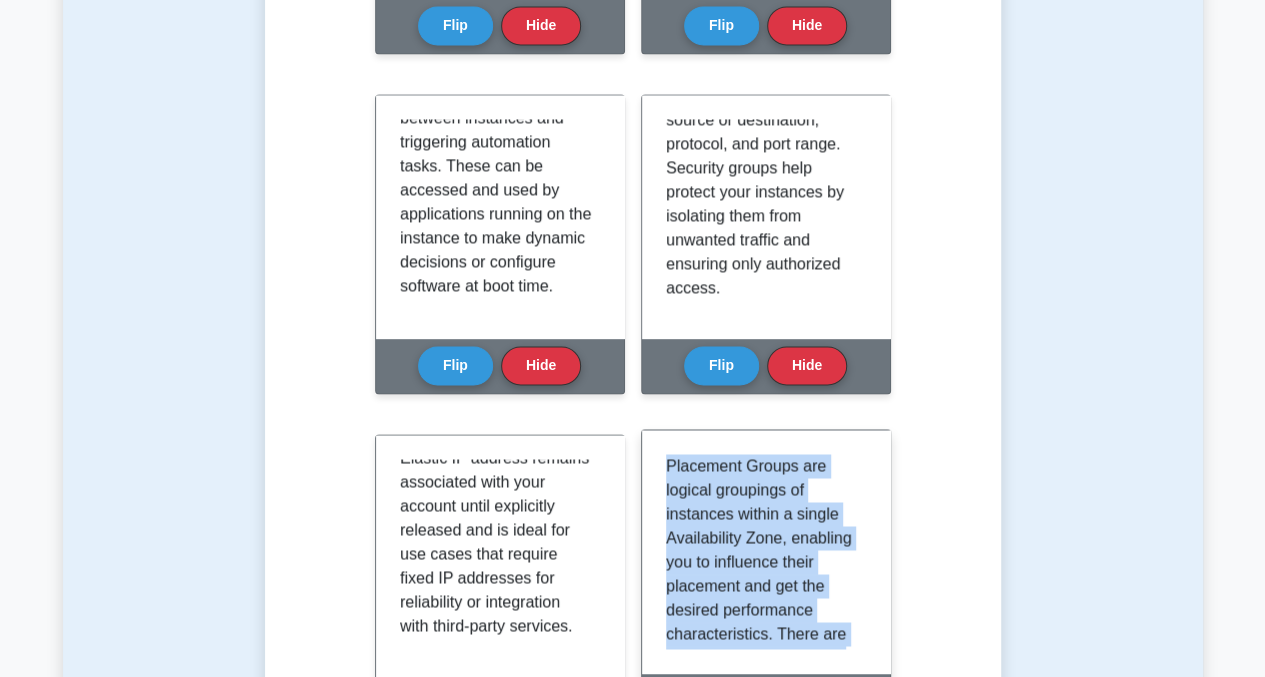 drag, startPoint x: 800, startPoint y: 430, endPoint x: 663, endPoint y: 466, distance: 141.65099 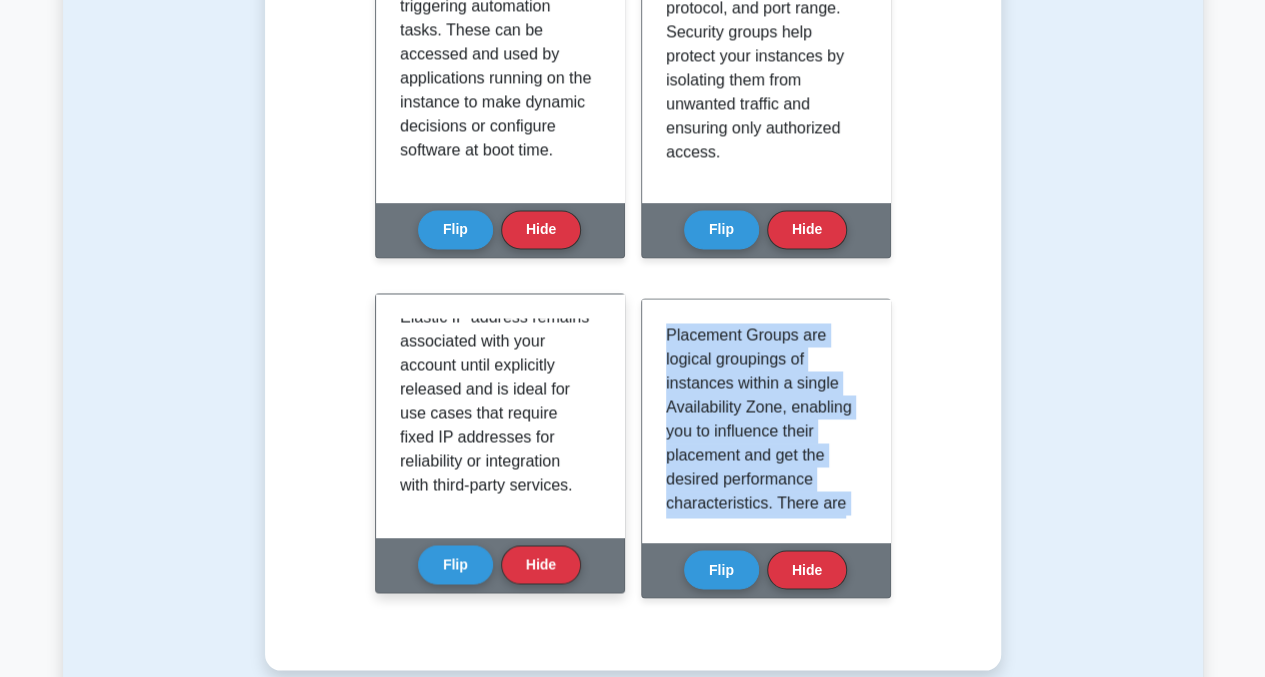 scroll, scrollTop: 1630, scrollLeft: 0, axis: vertical 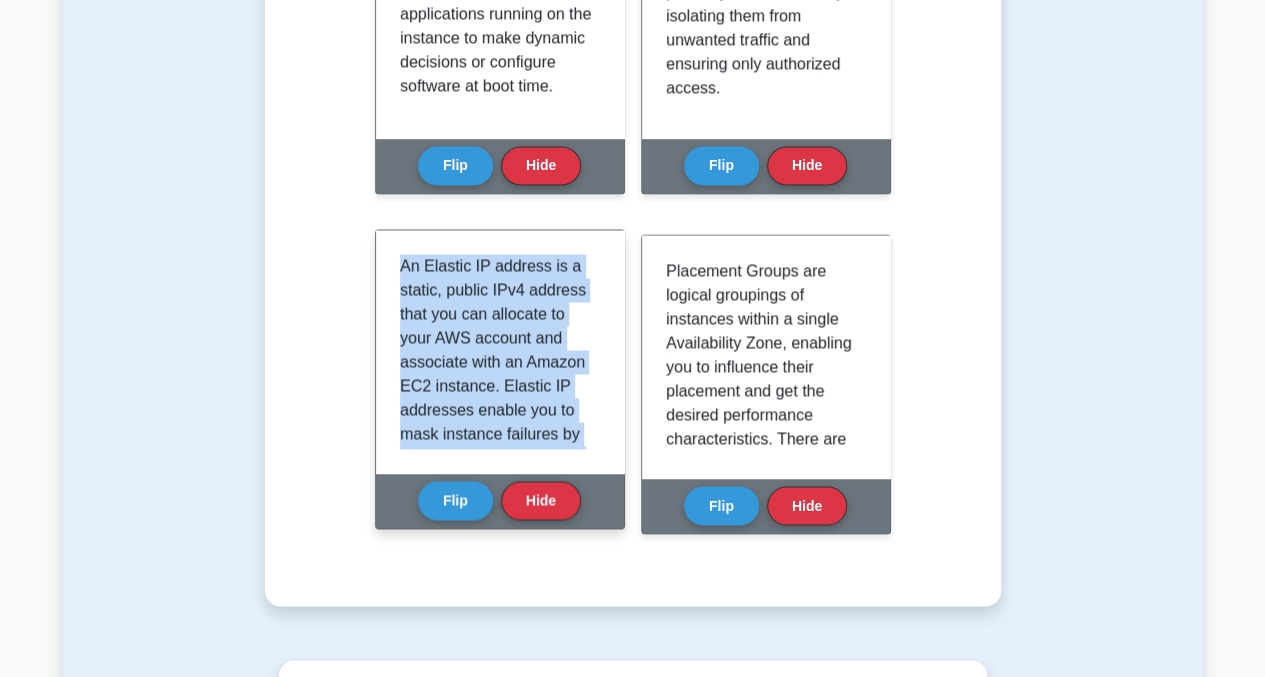 drag, startPoint x: 506, startPoint y: 439, endPoint x: 400, endPoint y: 267, distance: 202.0396 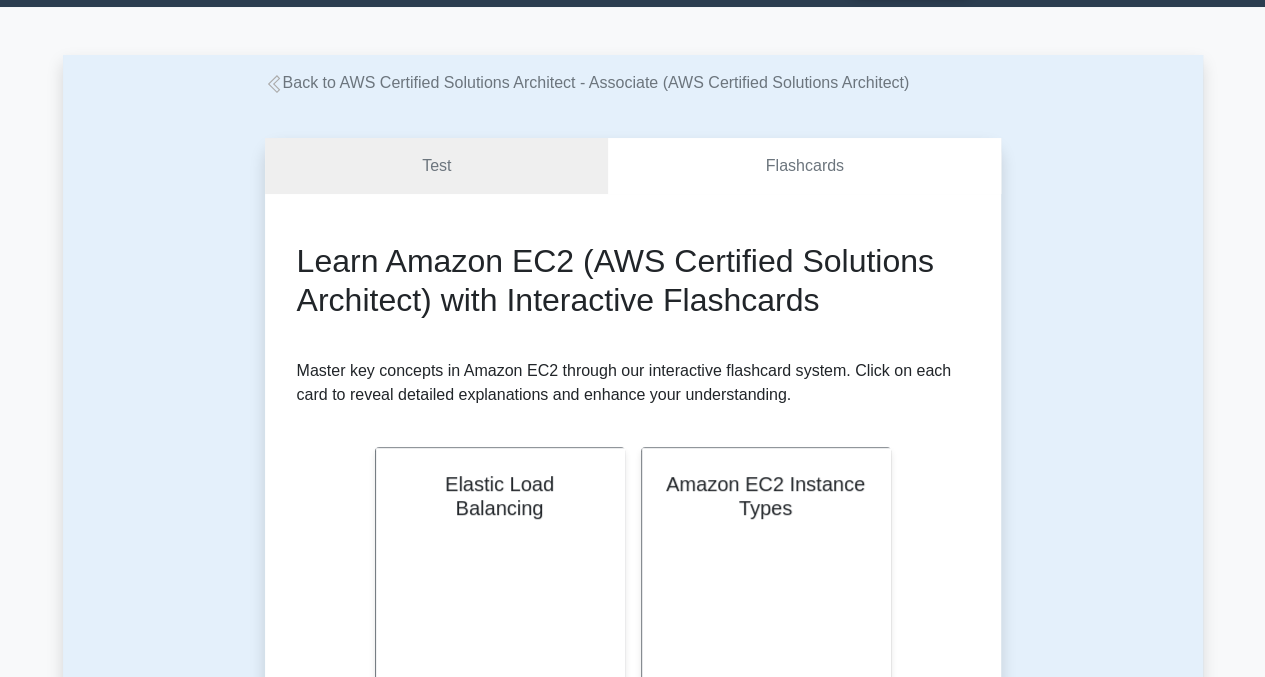 scroll, scrollTop: 0, scrollLeft: 0, axis: both 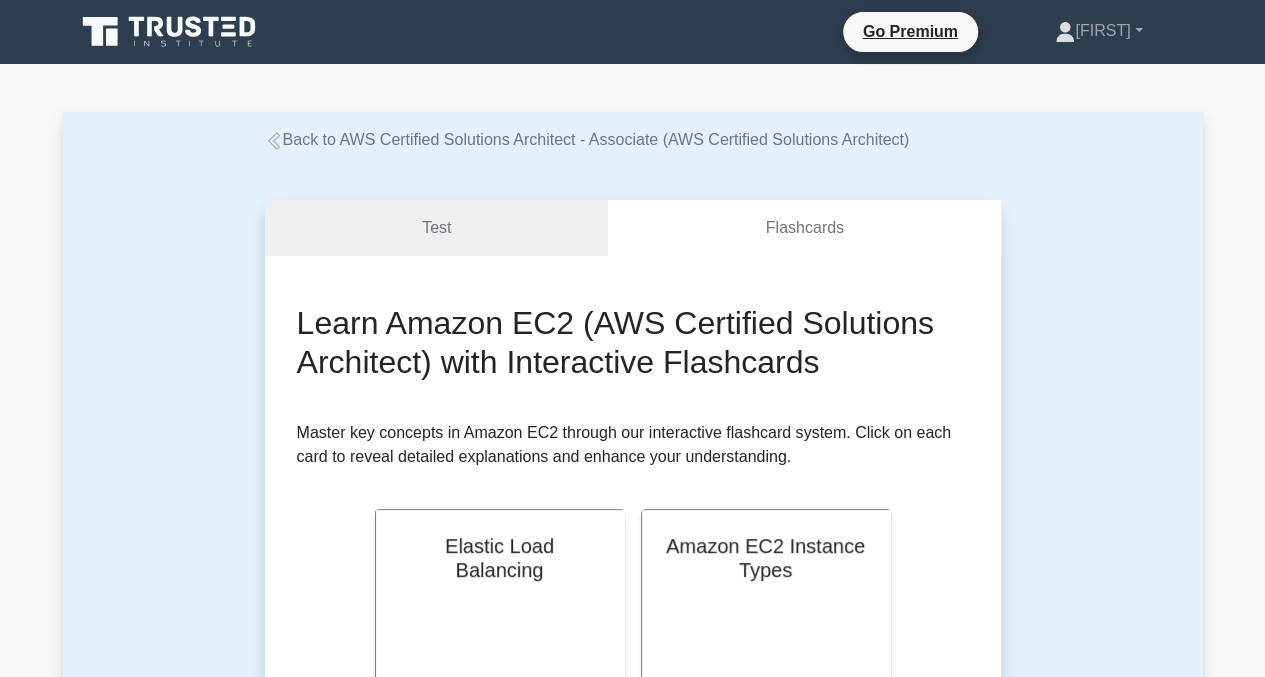 click on "Back to AWS Certified Solutions Architect - Associate (AWS Certified Solutions Architect)" at bounding box center (587, 139) 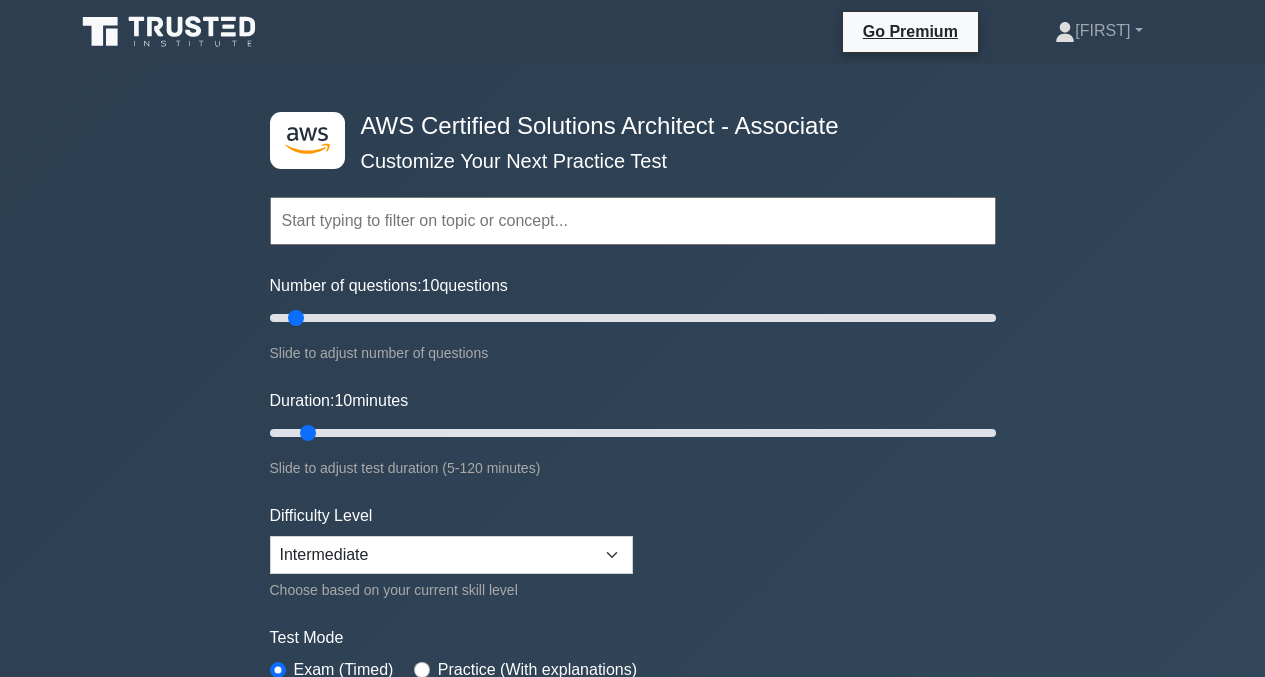 scroll, scrollTop: 0, scrollLeft: 0, axis: both 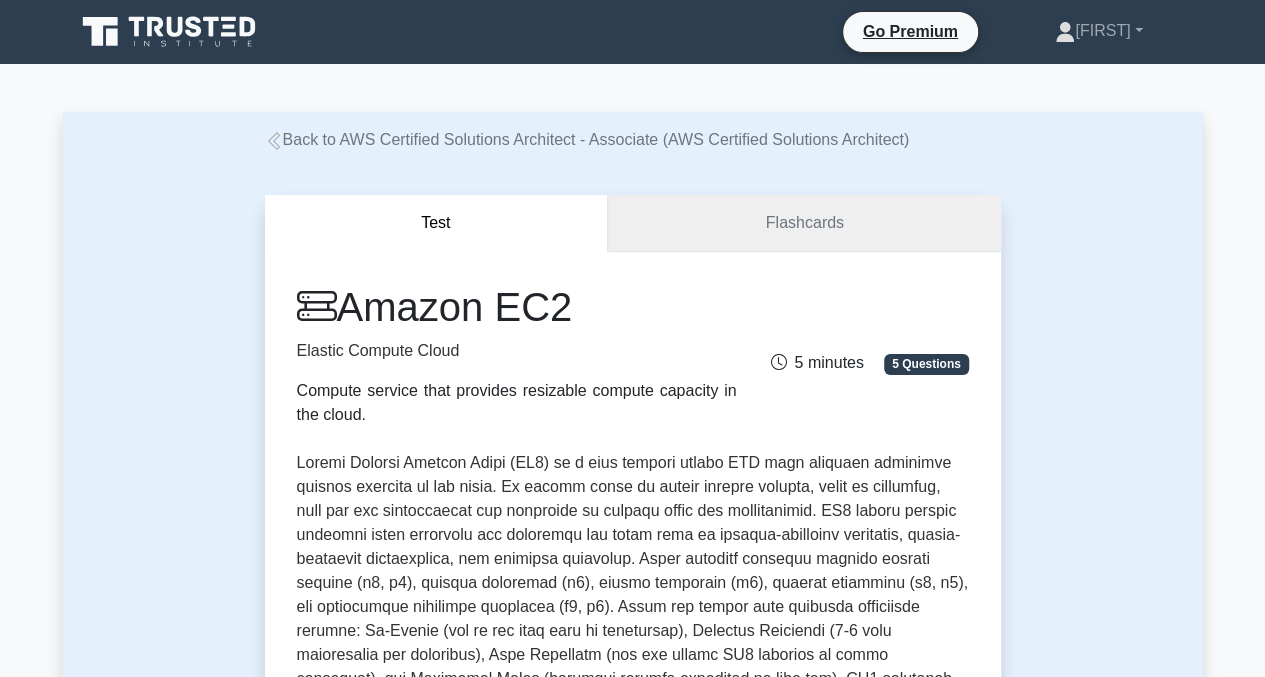 click on "Flashcards" at bounding box center (804, 223) 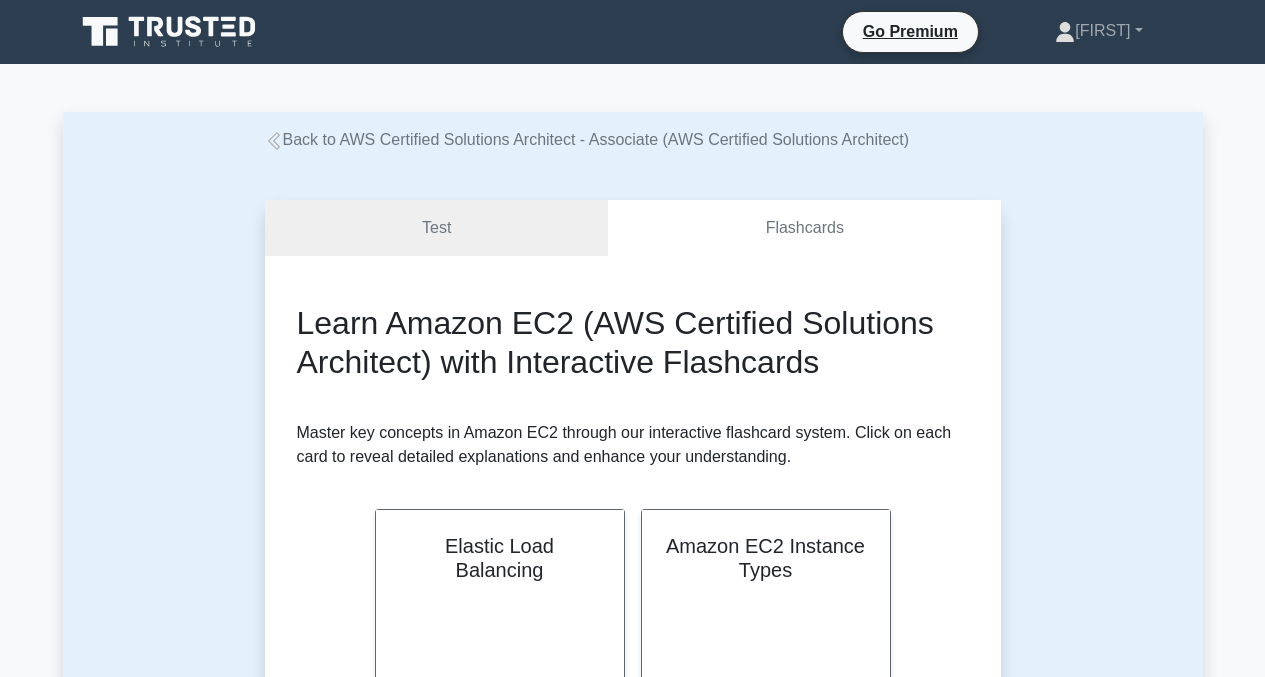 scroll, scrollTop: 0, scrollLeft: 0, axis: both 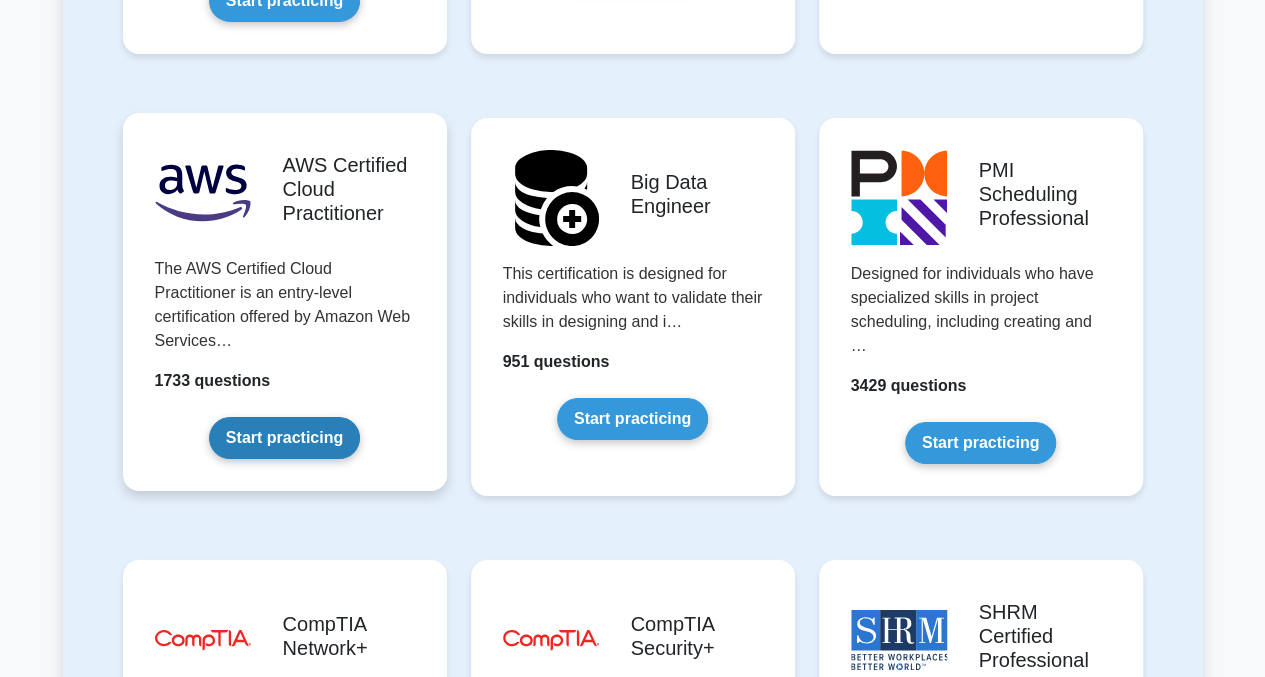 click on "Start practicing" at bounding box center (284, 438) 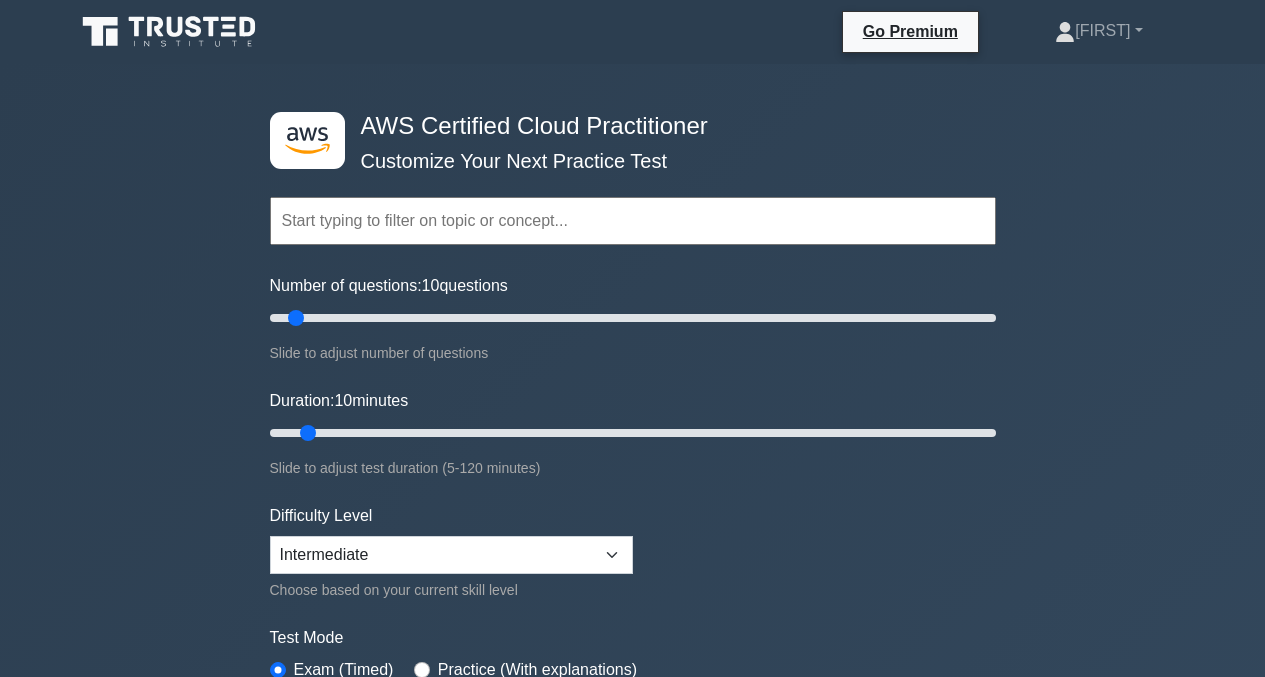 scroll, scrollTop: 0, scrollLeft: 0, axis: both 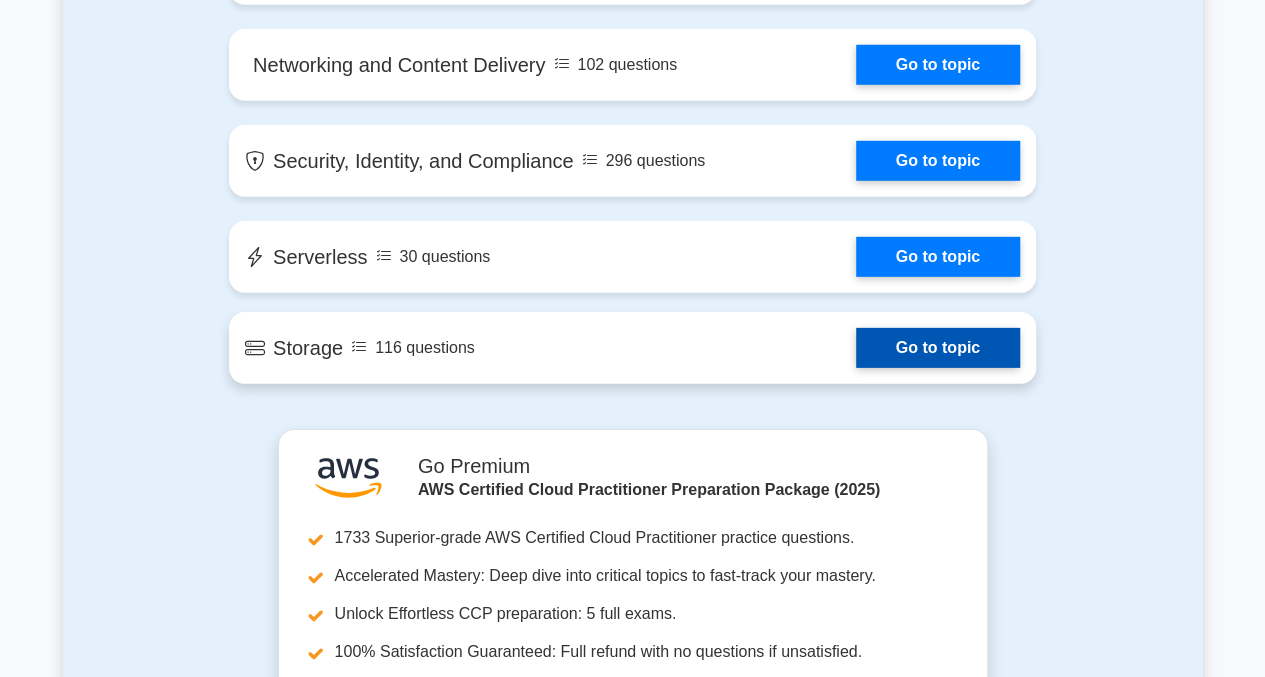 click on "Go to topic" at bounding box center [938, 348] 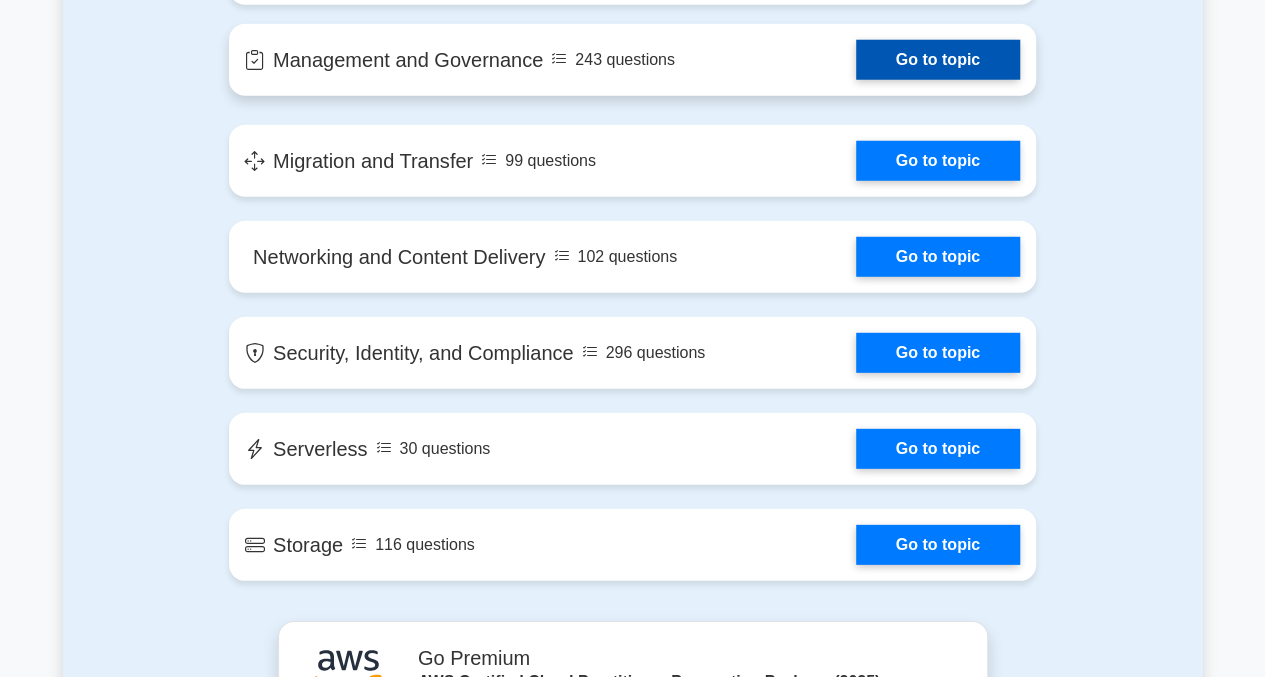 scroll, scrollTop: 2700, scrollLeft: 0, axis: vertical 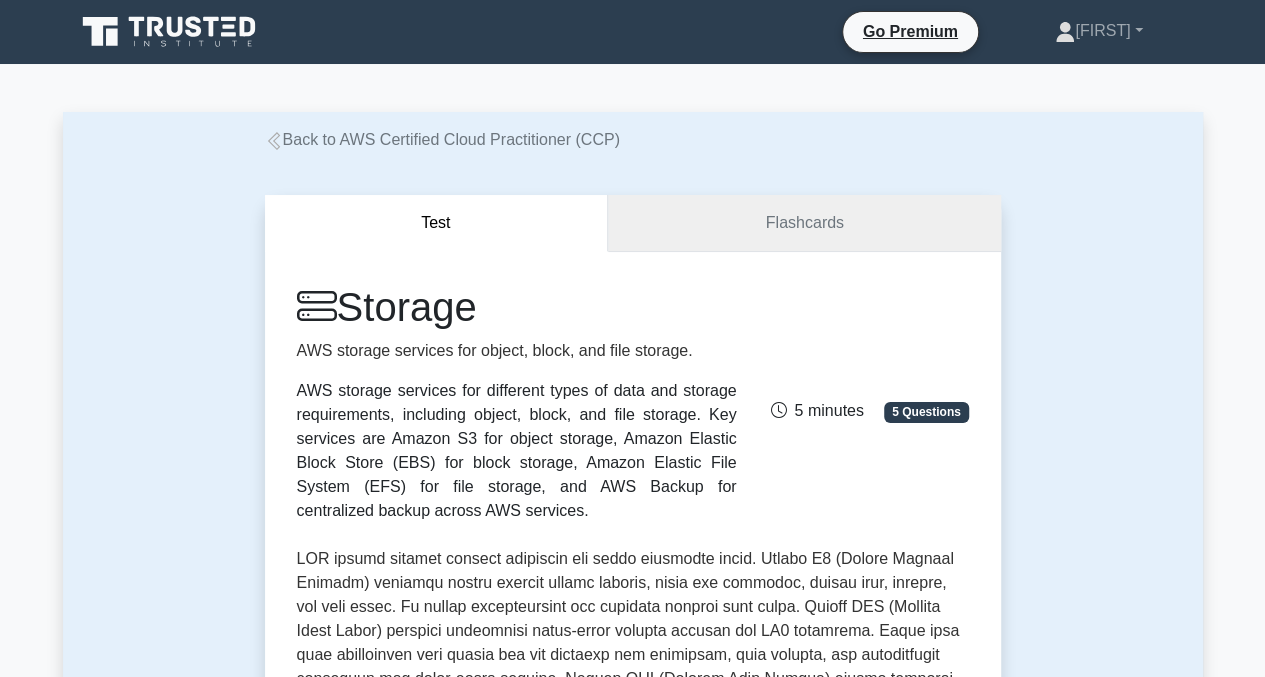 click on "Flashcards" at bounding box center [804, 223] 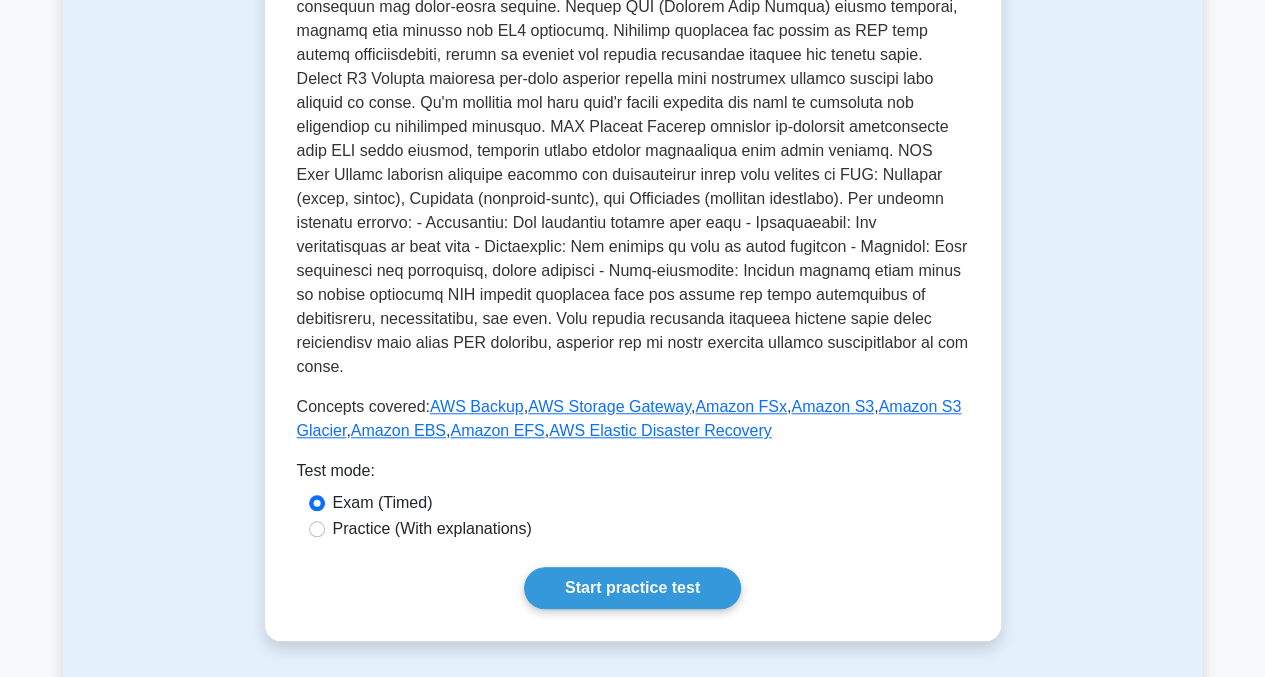 scroll, scrollTop: 900, scrollLeft: 0, axis: vertical 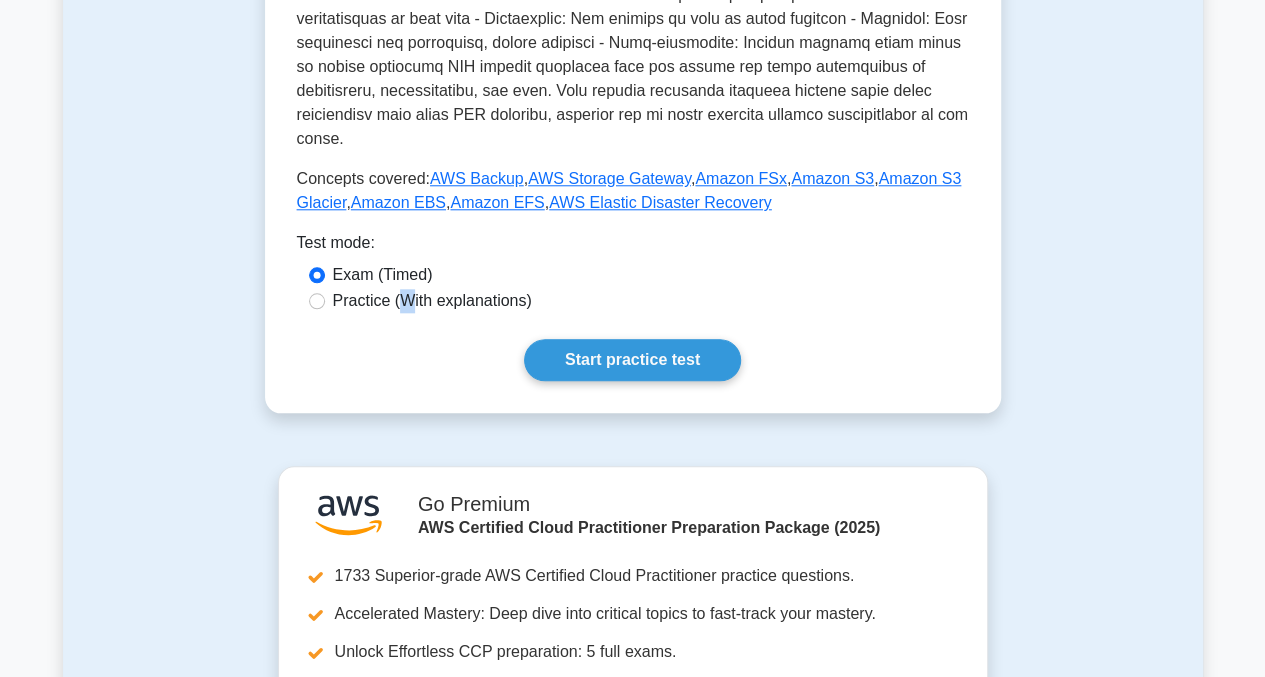 click on "Practice (With explanations)" at bounding box center [432, 301] 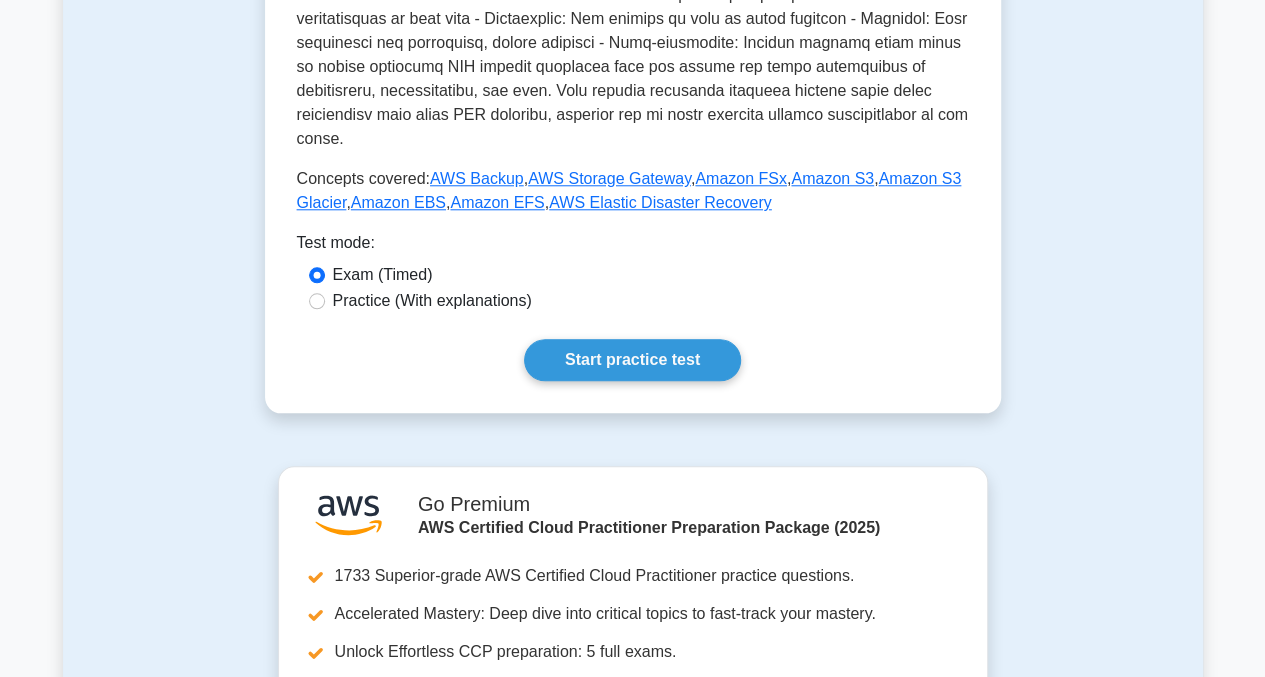 drag, startPoint x: 404, startPoint y: 282, endPoint x: 368, endPoint y: 261, distance: 41.677334 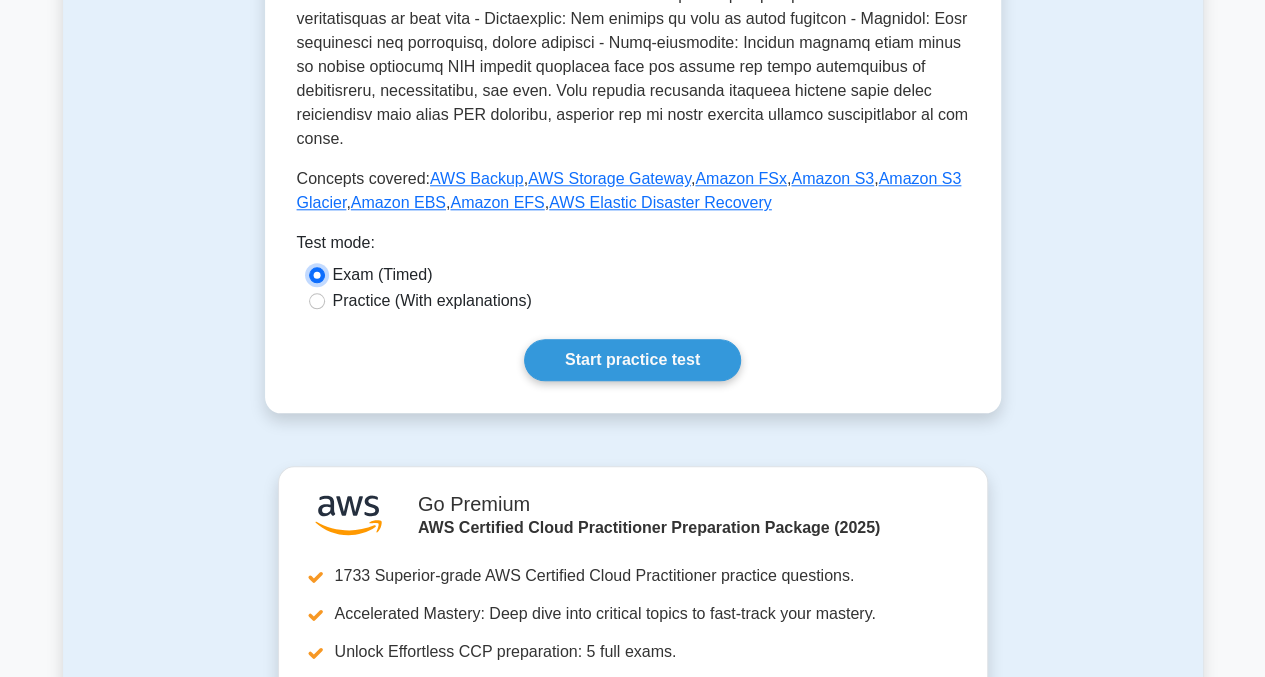 click on "Exam (Timed)" at bounding box center (317, 275) 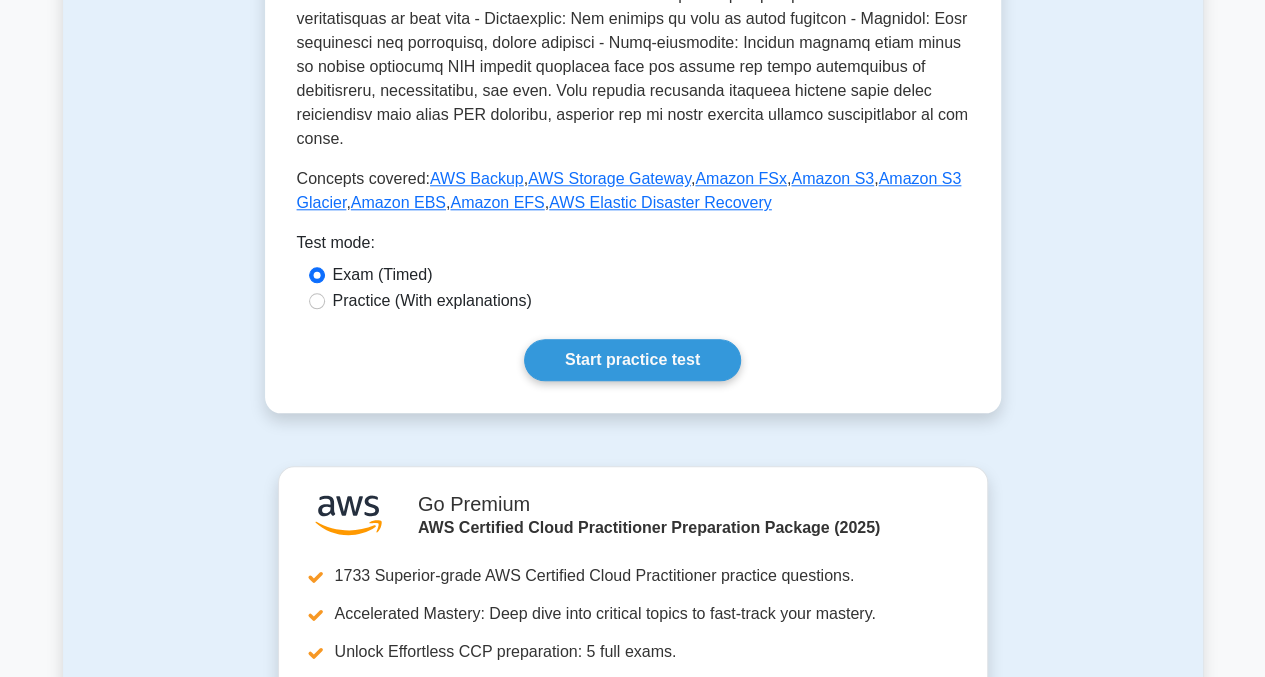 click on "Practice (With explanations)" at bounding box center (432, 301) 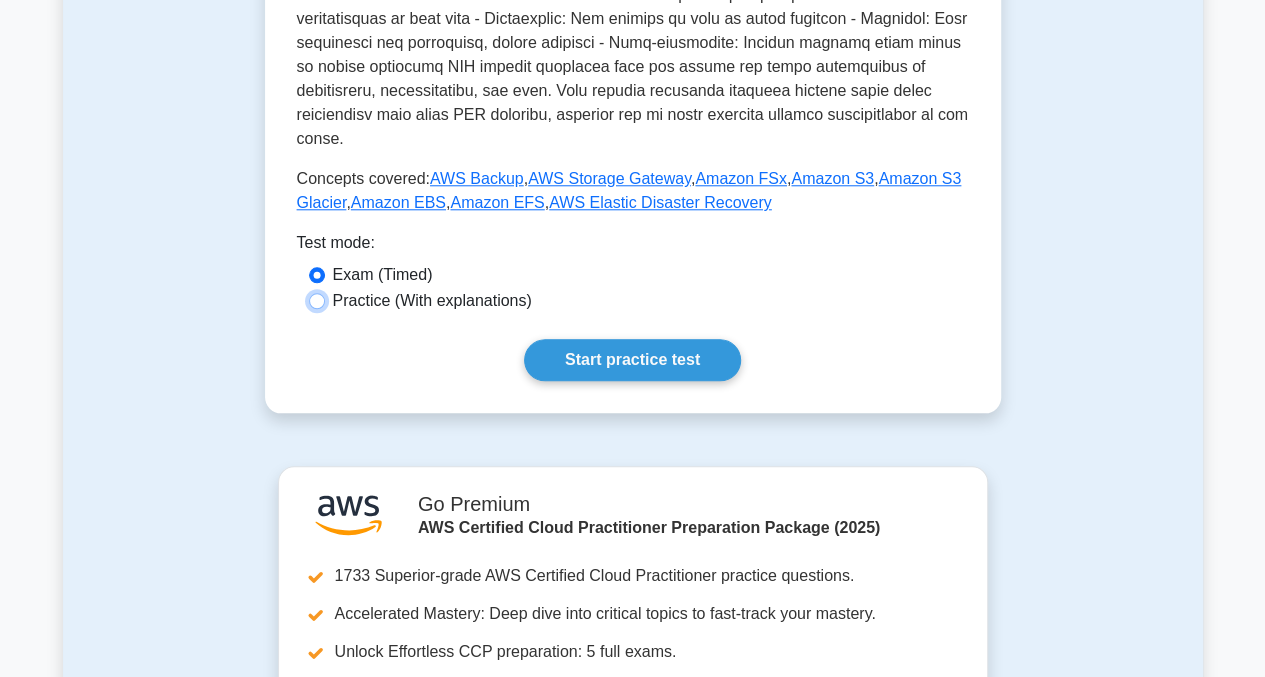 click on "Practice (With explanations)" at bounding box center [317, 301] 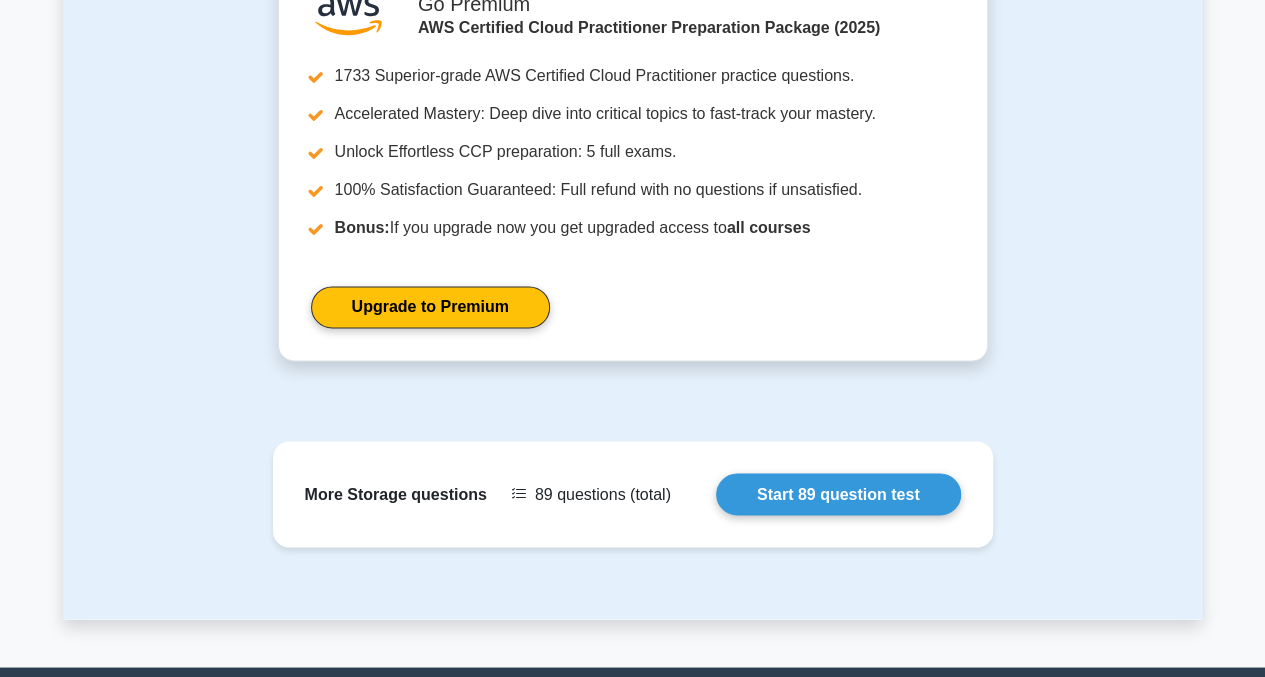 scroll, scrollTop: 1000, scrollLeft: 0, axis: vertical 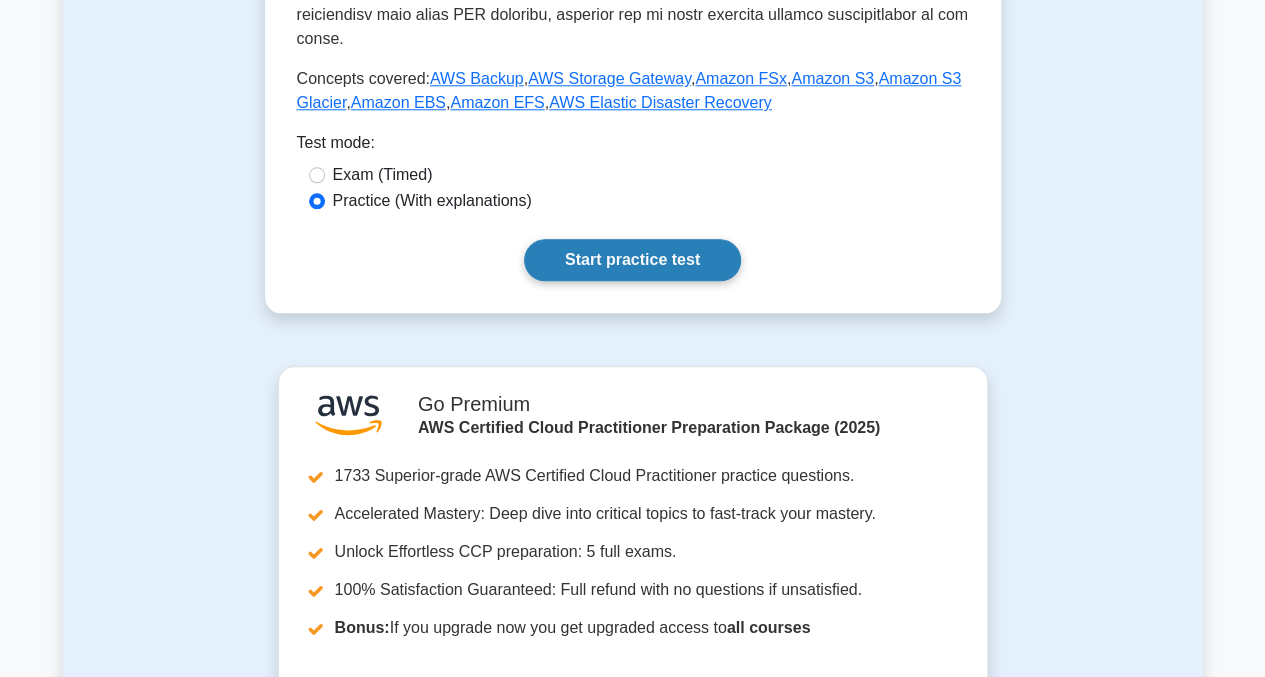click on "Start practice test" at bounding box center (632, 260) 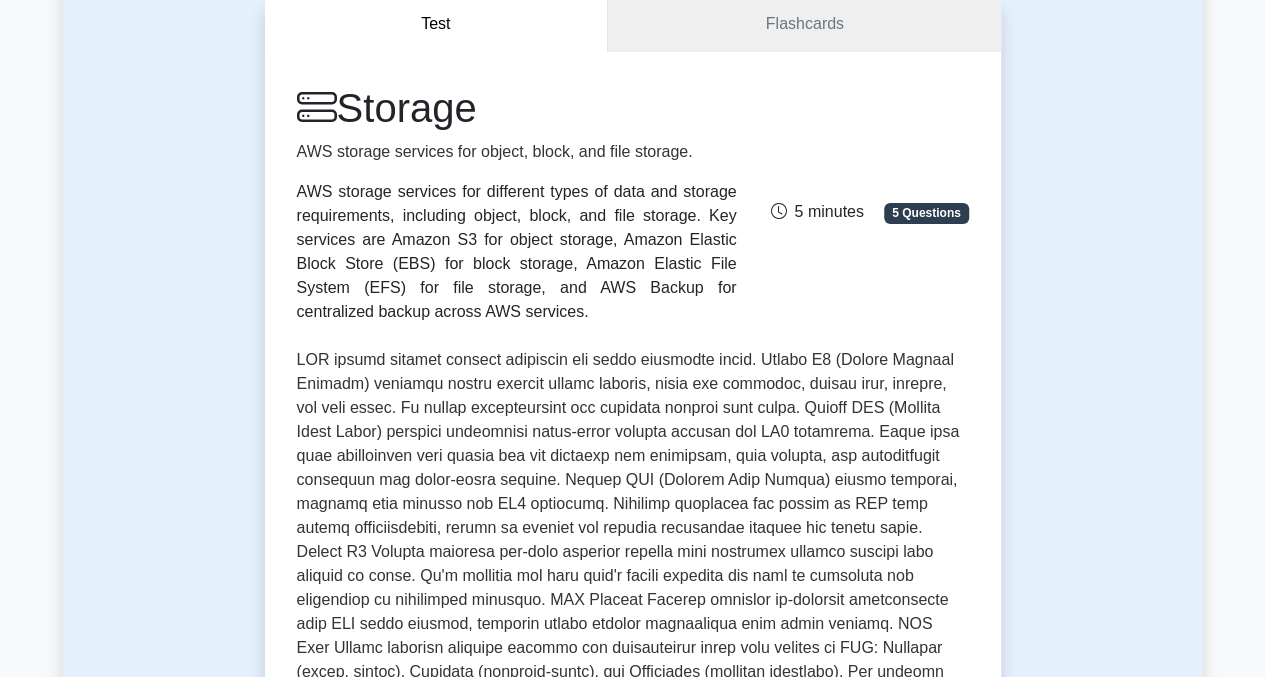 scroll, scrollTop: 100, scrollLeft: 0, axis: vertical 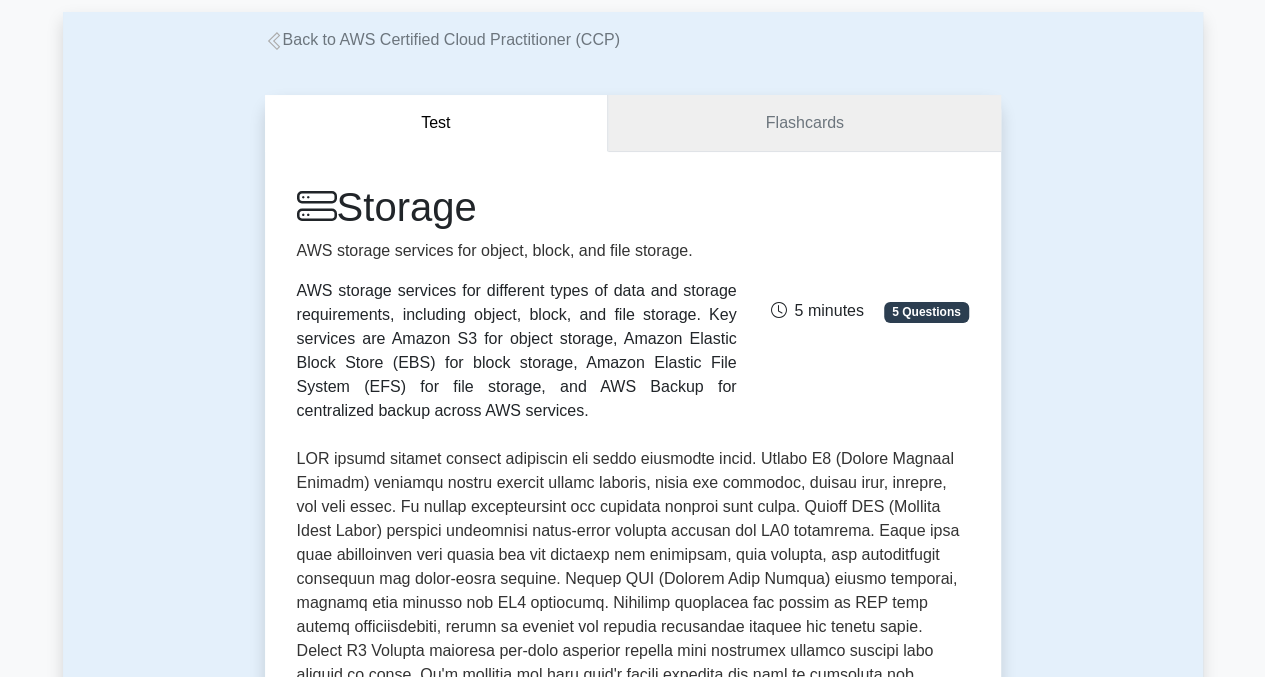 click on "Flashcards" at bounding box center (804, 123) 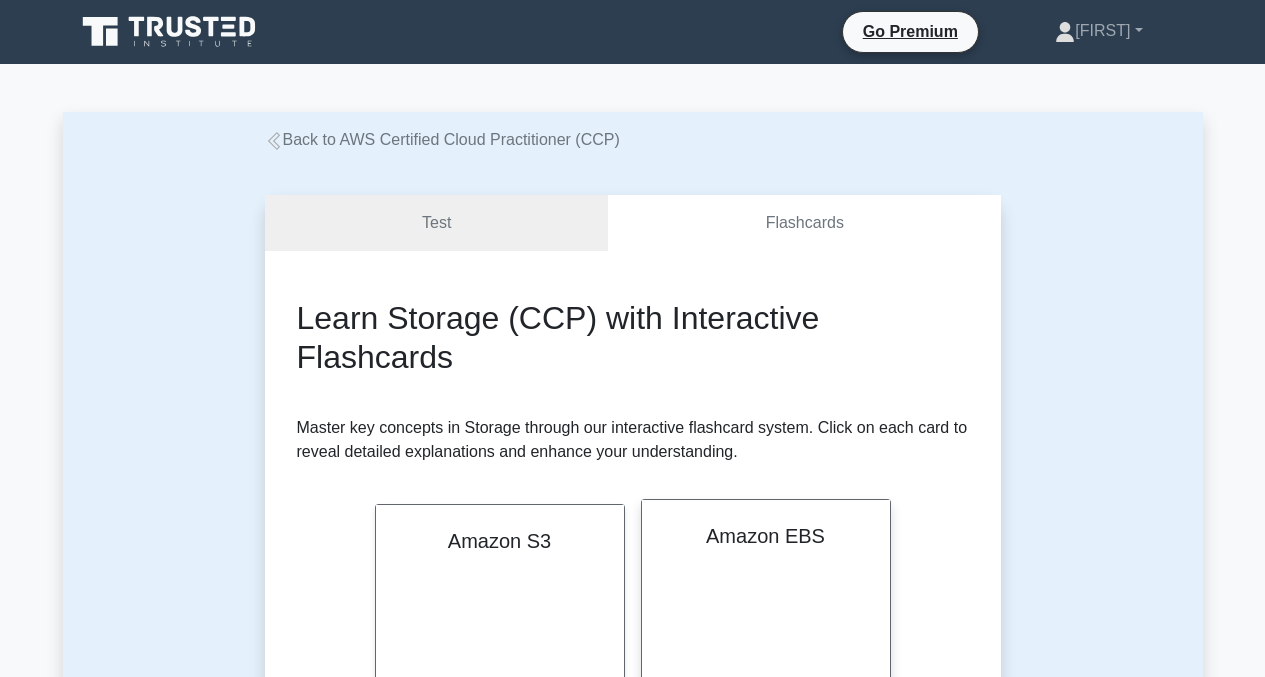 scroll, scrollTop: 300, scrollLeft: 0, axis: vertical 